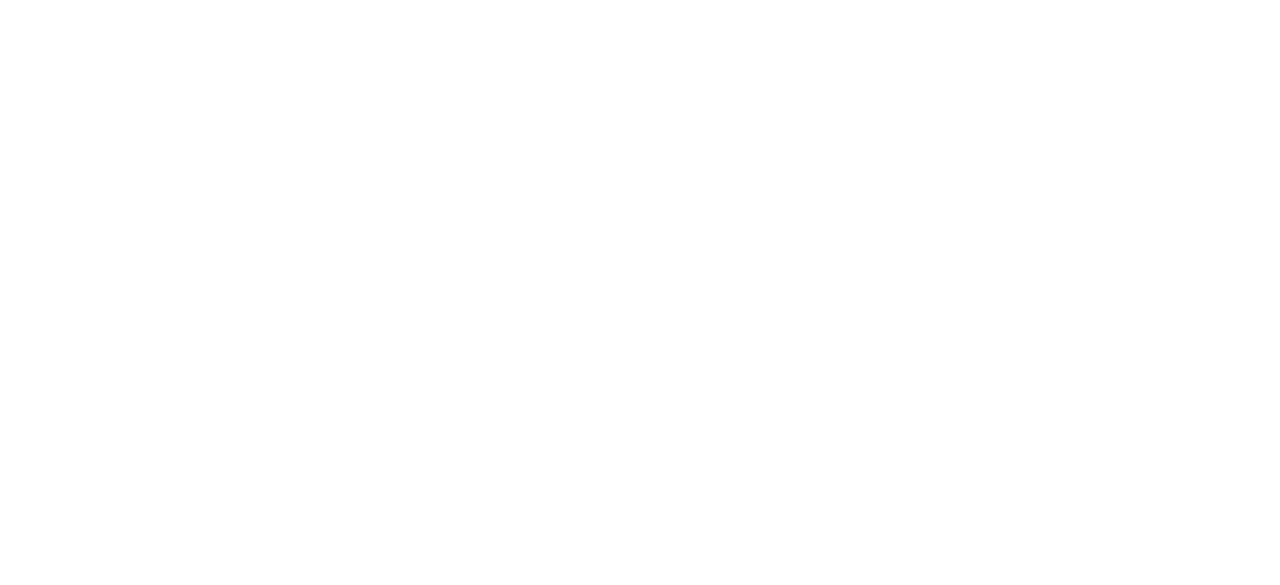 scroll, scrollTop: 0, scrollLeft: 0, axis: both 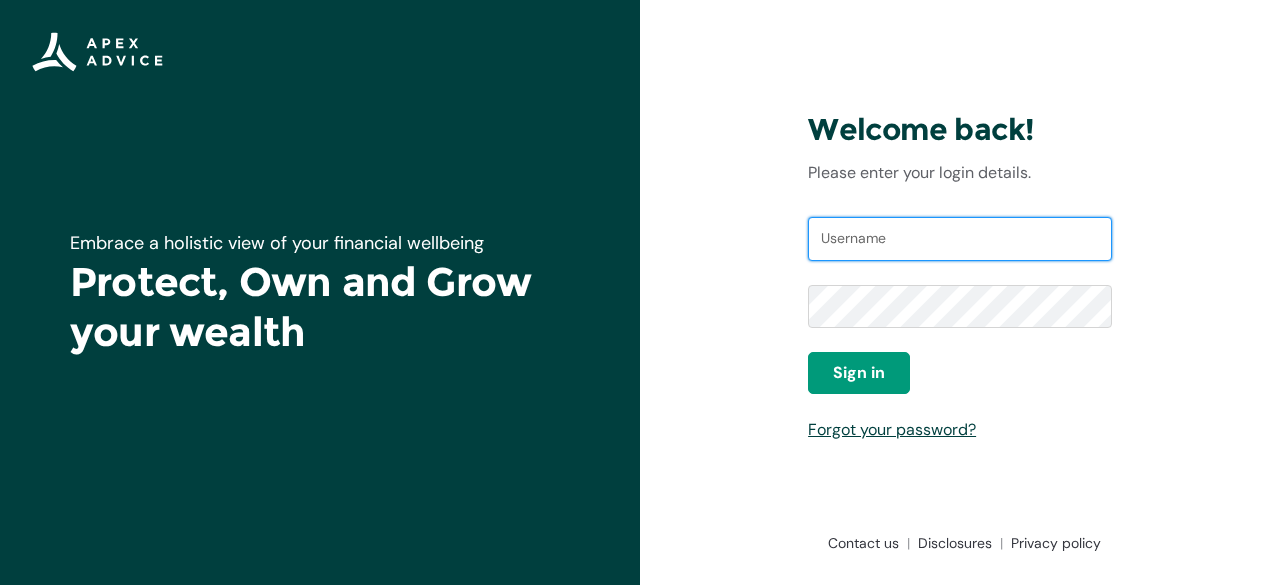 click on "Username" at bounding box center [960, 239] 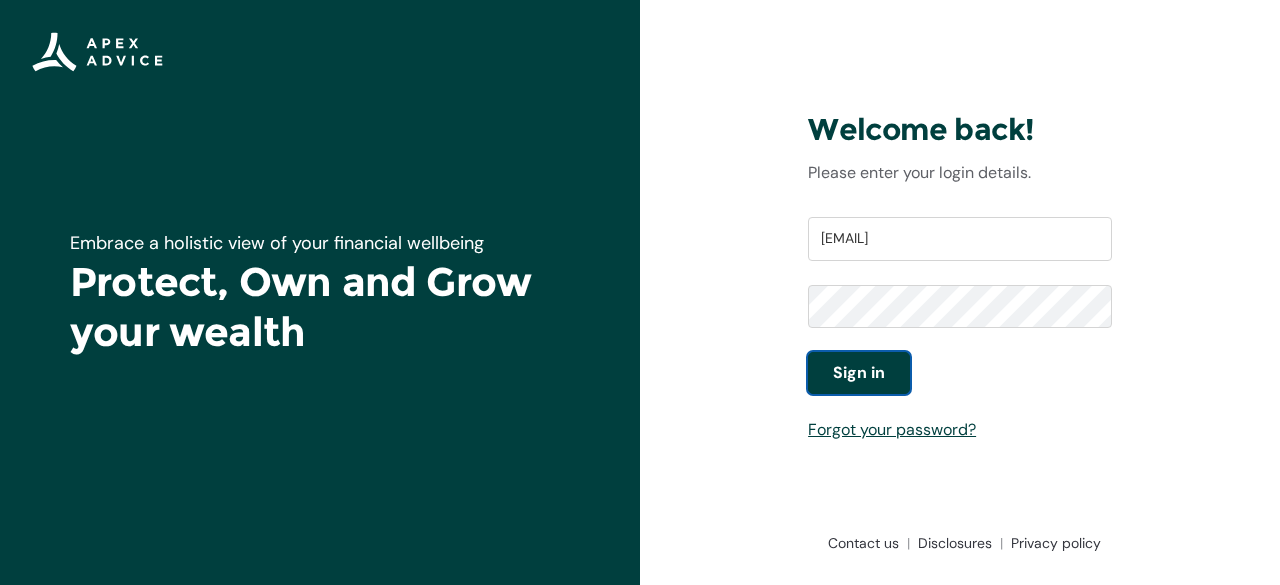 click on "Sign in" at bounding box center [859, 373] 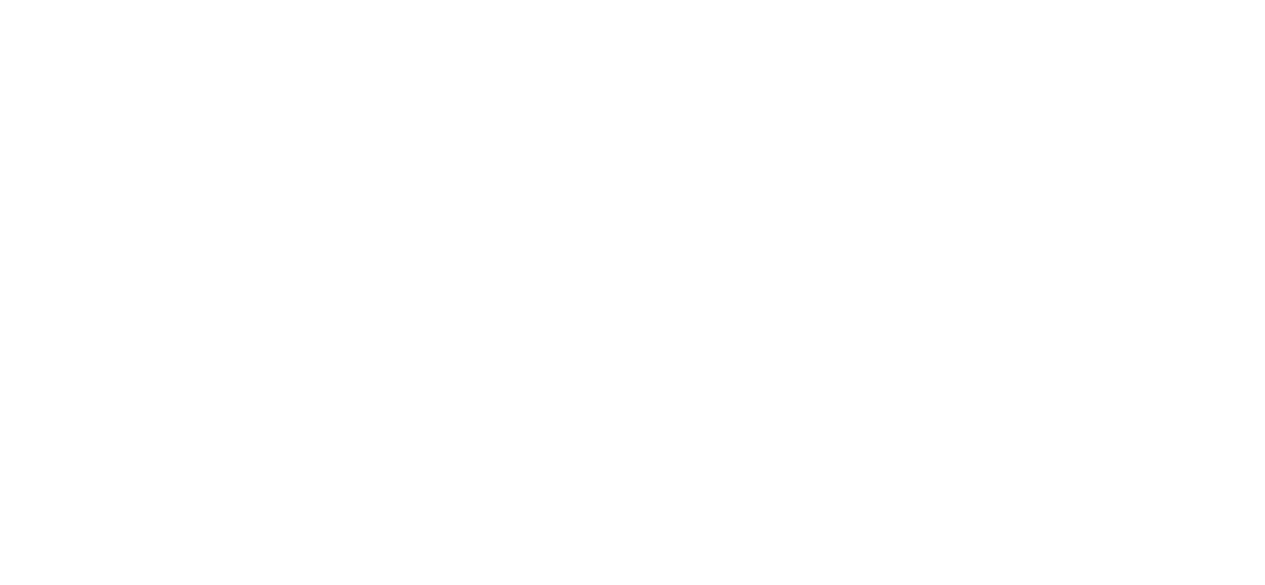 scroll, scrollTop: 0, scrollLeft: 0, axis: both 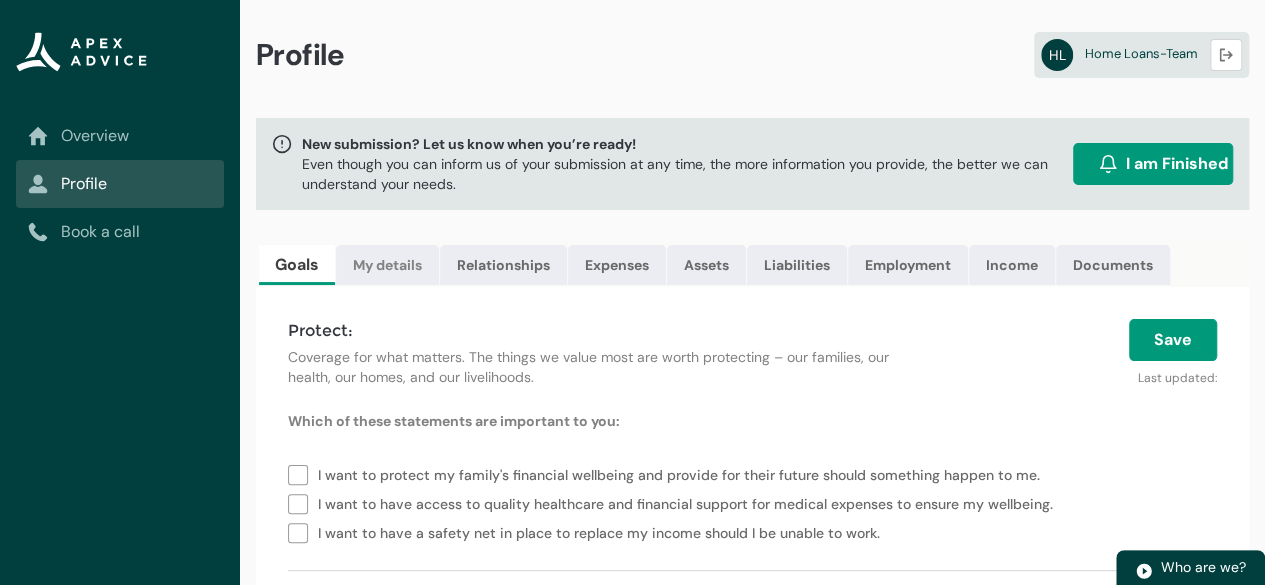 click on "My details" at bounding box center (387, 265) 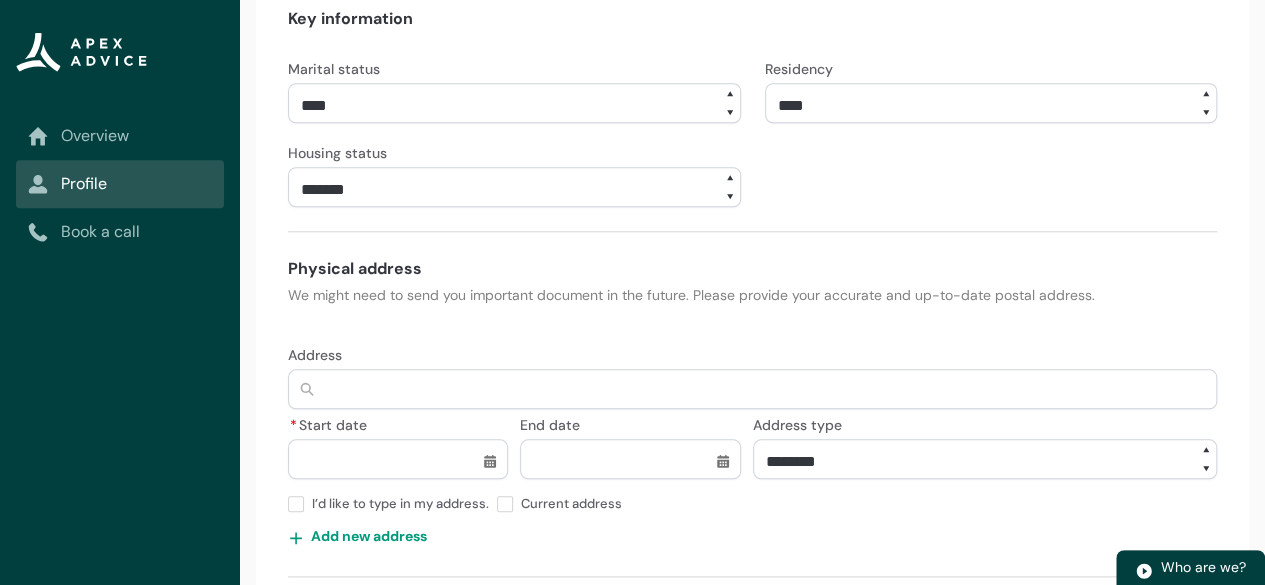 scroll, scrollTop: 928, scrollLeft: 0, axis: vertical 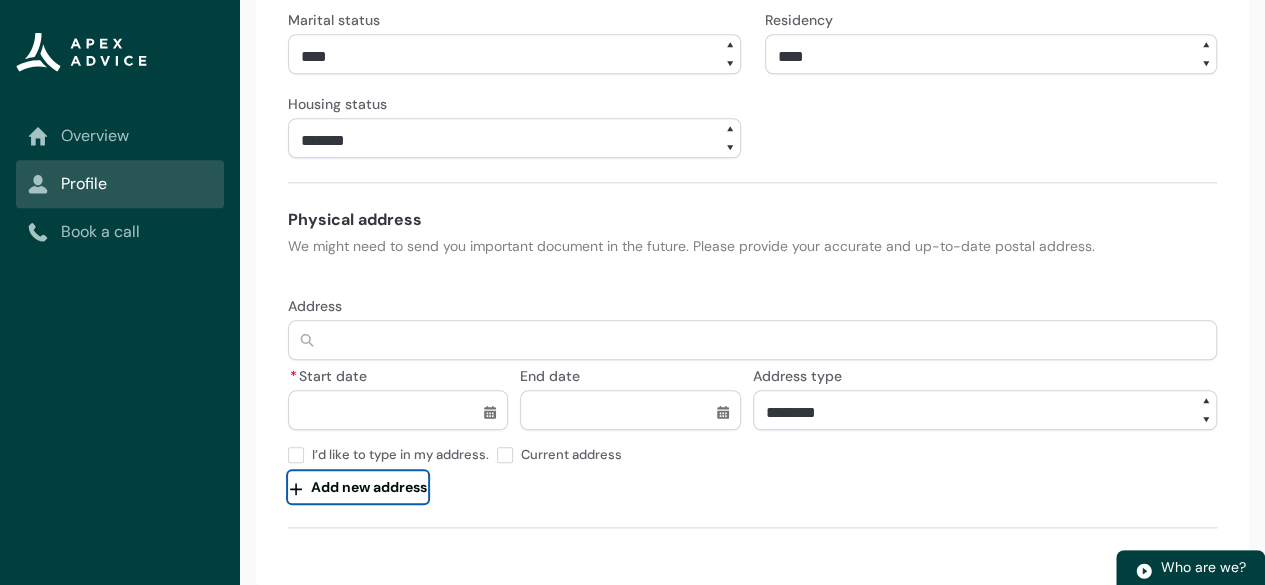 click on "Add new address" at bounding box center [358, 487] 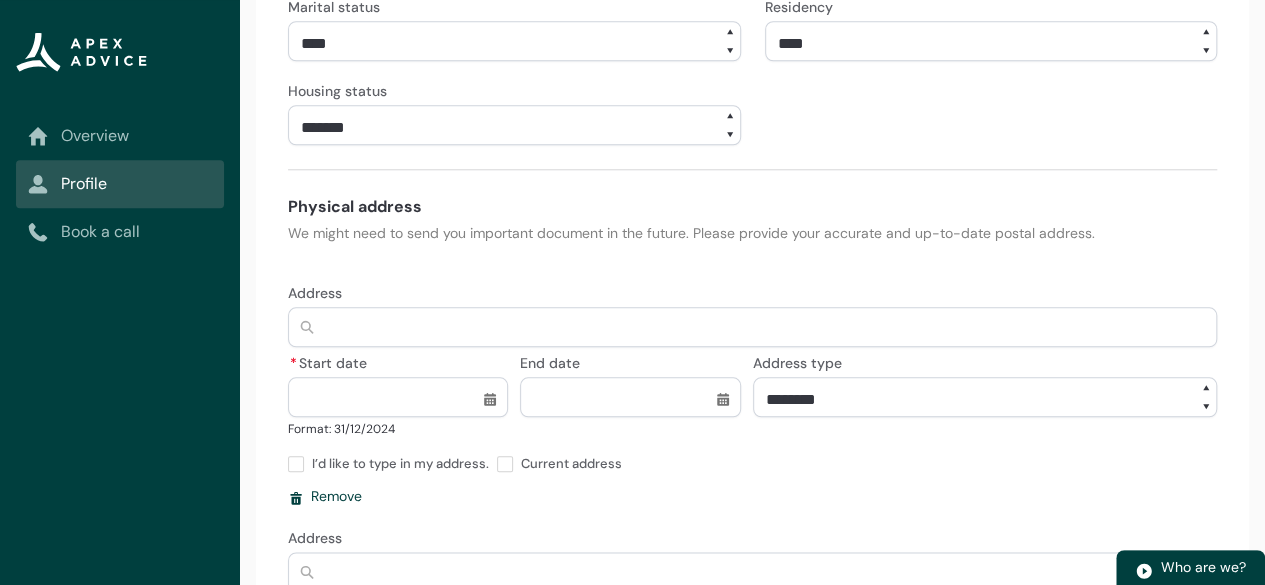 click on "* Start date" at bounding box center (398, 397) 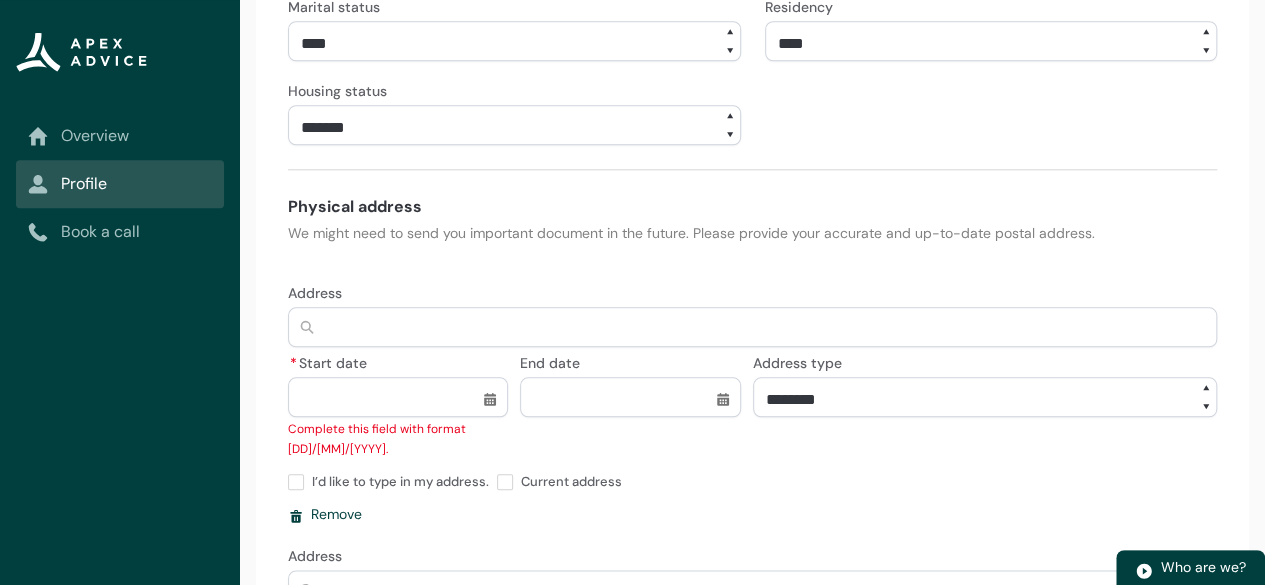 click on "Address * Start date Select a date for Start date Start date Complete this field with format [DD]/[MM]/[YYYY]. End date Select a date for End date Format: [DD]/[MM]/[YYYY] Address type ******** ******* I’d like to type in my address. Current address Remove Address * Start date Select a date for Start date Format: [DD]/[MM]/[YYYY] End date Select a date for End date Format: [DD]/[MM]/[YYYY] Address type ******** ******* I’d like to type in my address. Current address Remove Add new address" at bounding box center (752, 526) 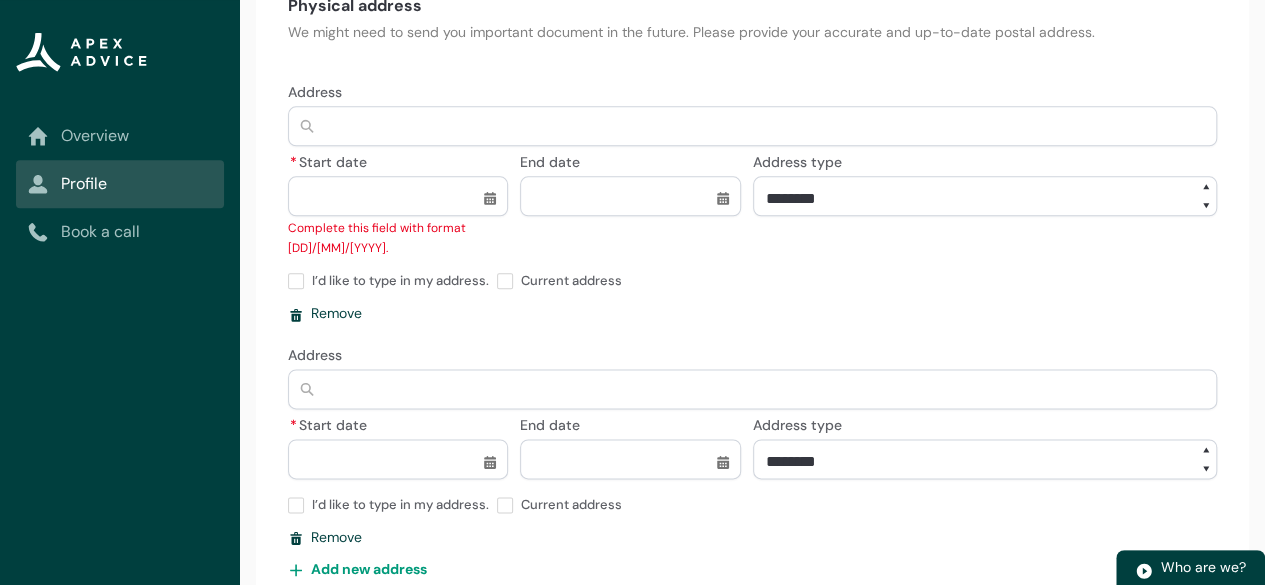 scroll, scrollTop: 1221, scrollLeft: 0, axis: vertical 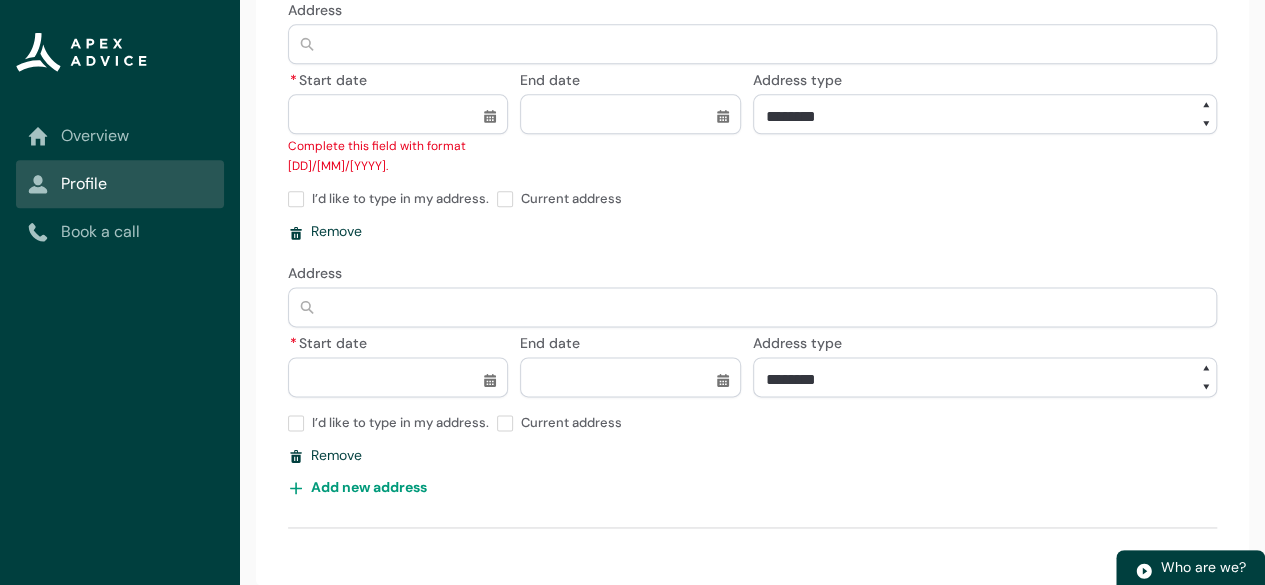 click on "Current address" at bounding box center (575, 420) 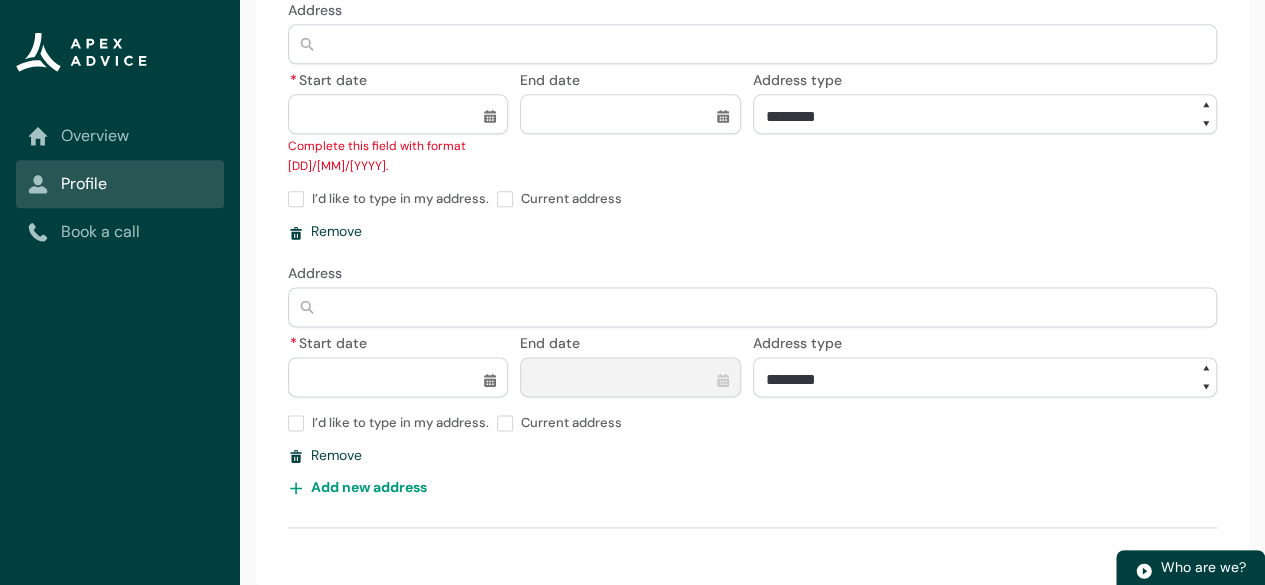 click on "******** *******" at bounding box center [985, 377] 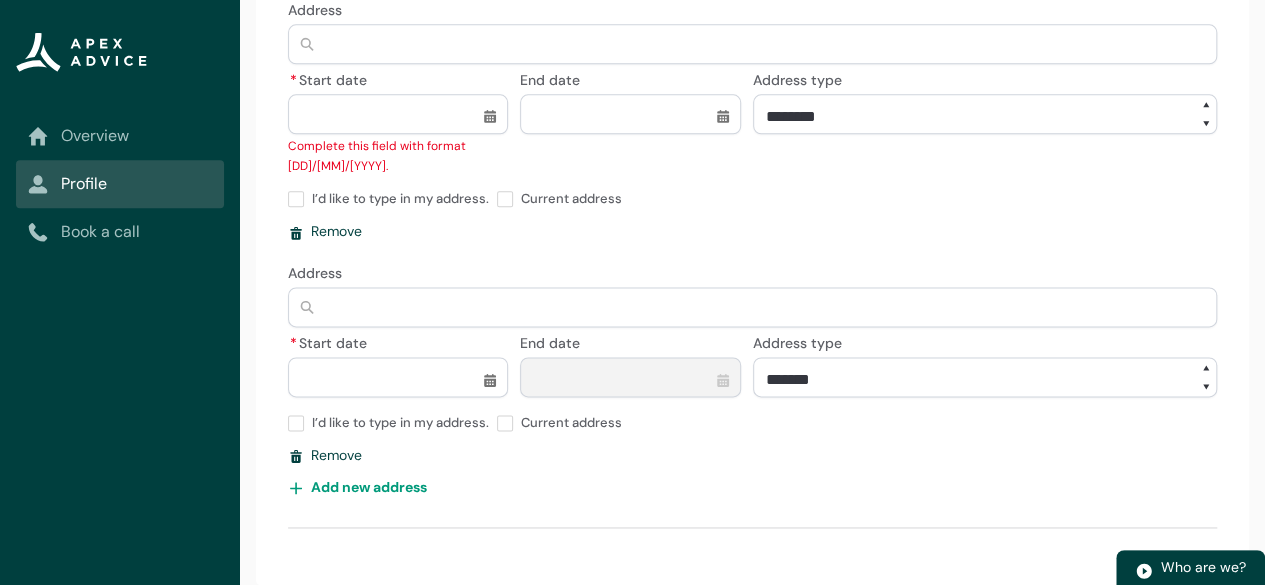 scroll, scrollTop: 1079, scrollLeft: 0, axis: vertical 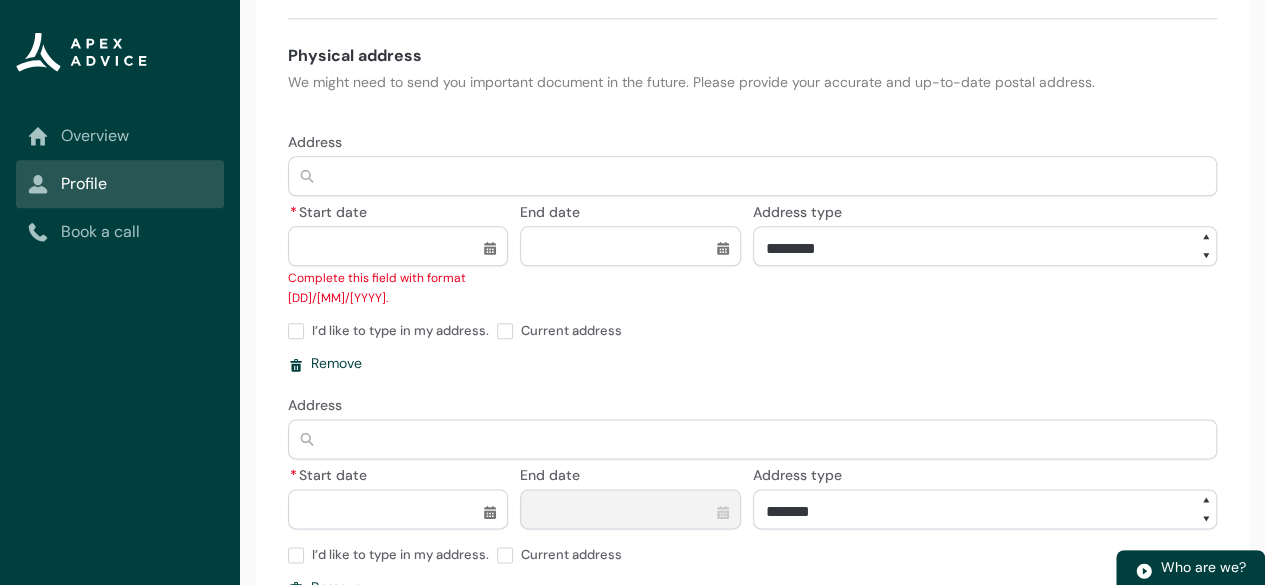 select on "*******" 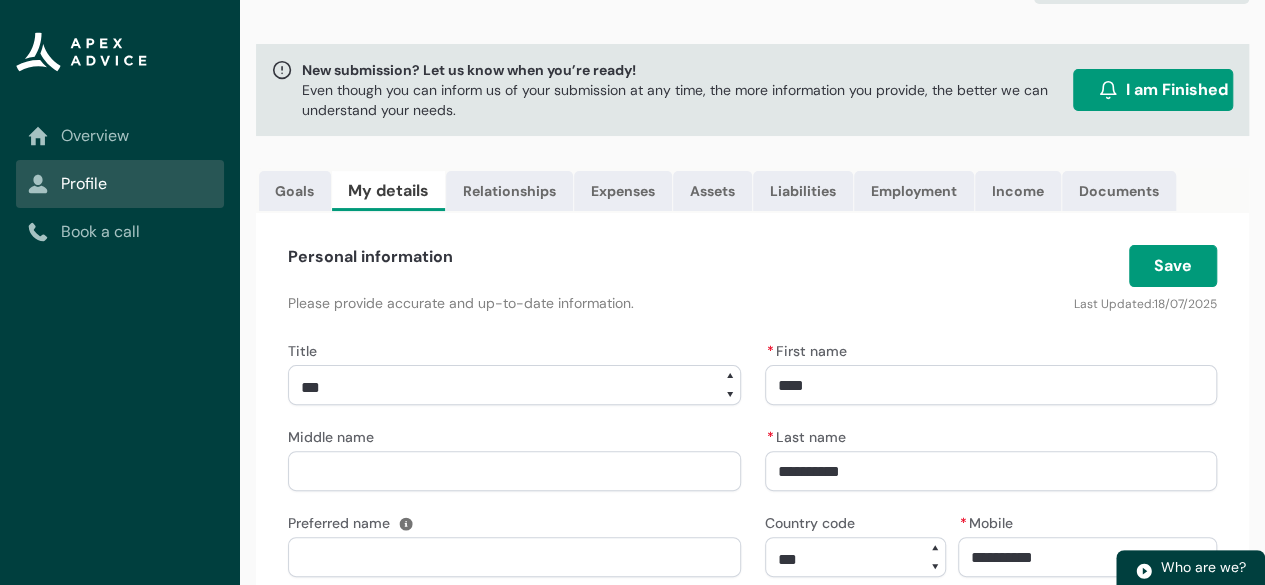 scroll, scrollTop: 0, scrollLeft: 0, axis: both 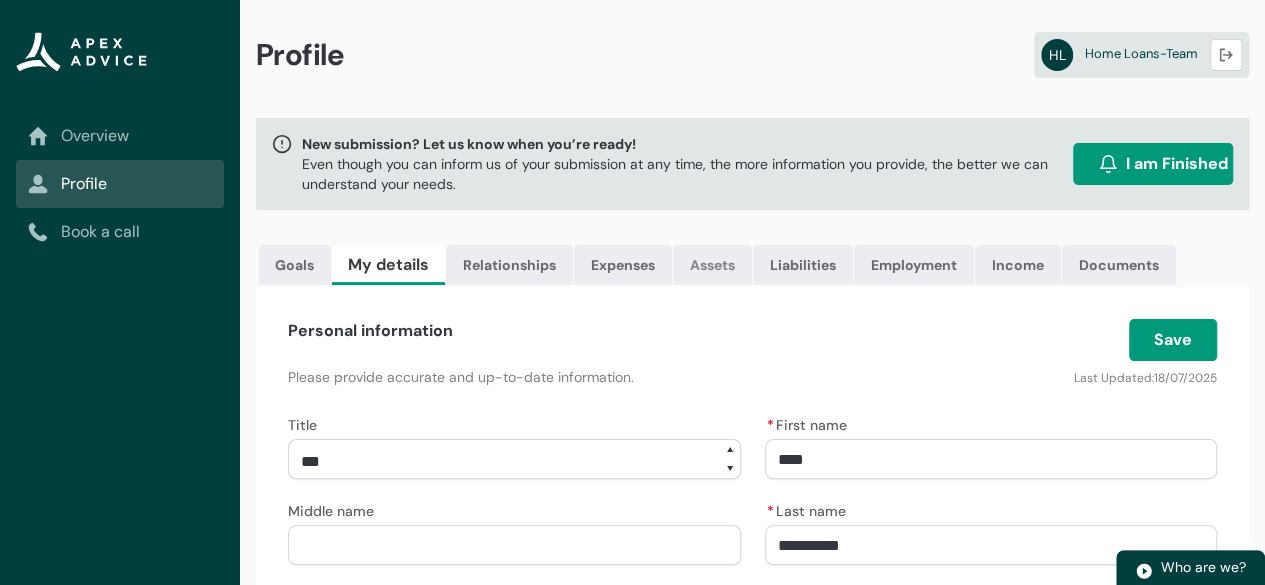 click on "Assets" at bounding box center [712, 265] 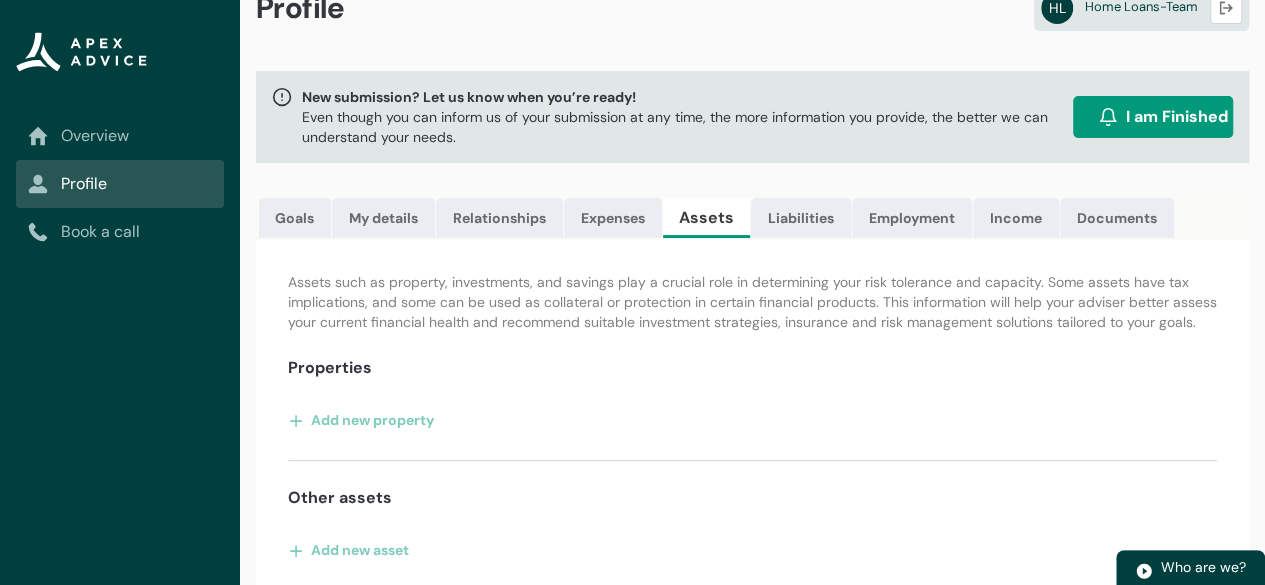 scroll, scrollTop: 72, scrollLeft: 0, axis: vertical 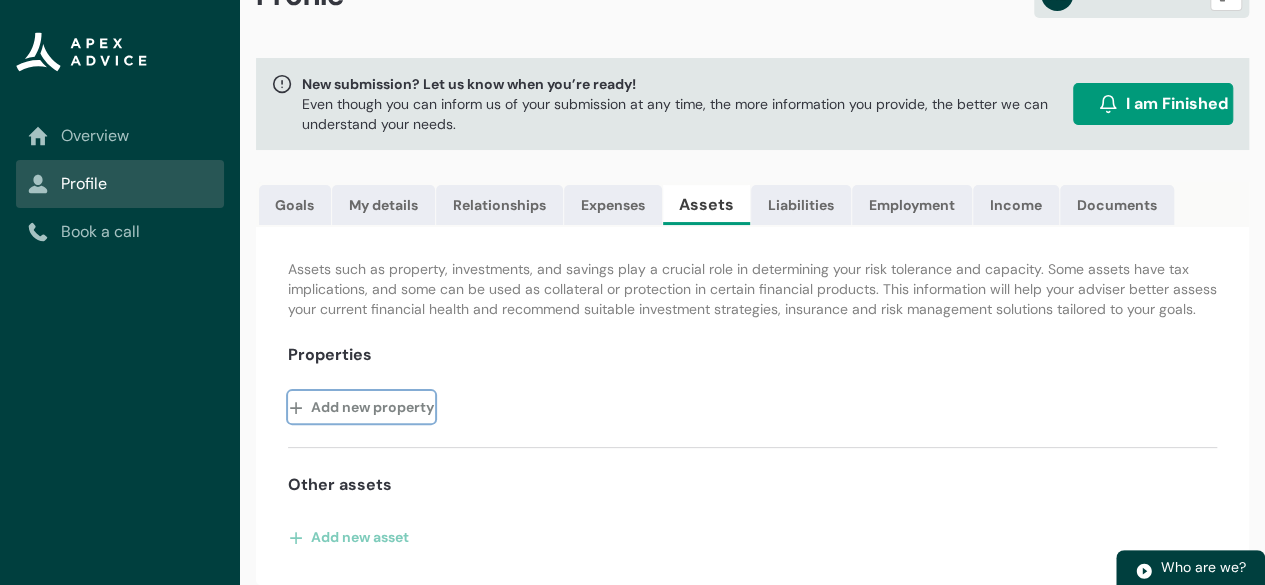 click on "Add new property" at bounding box center [361, 407] 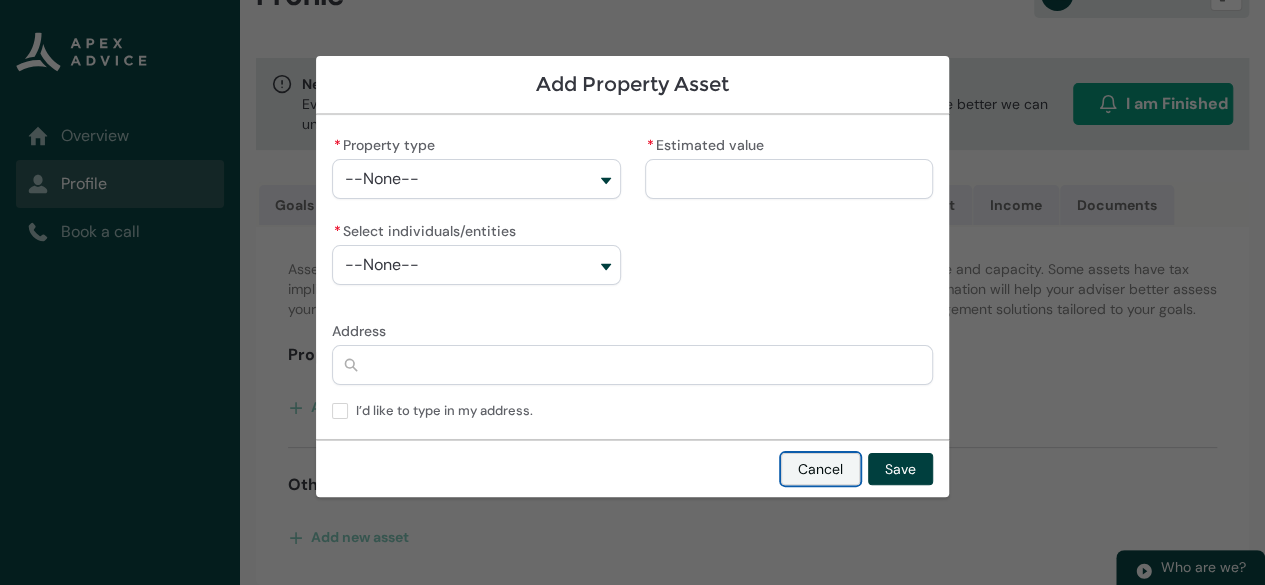 click on "Cancel" at bounding box center [820, 469] 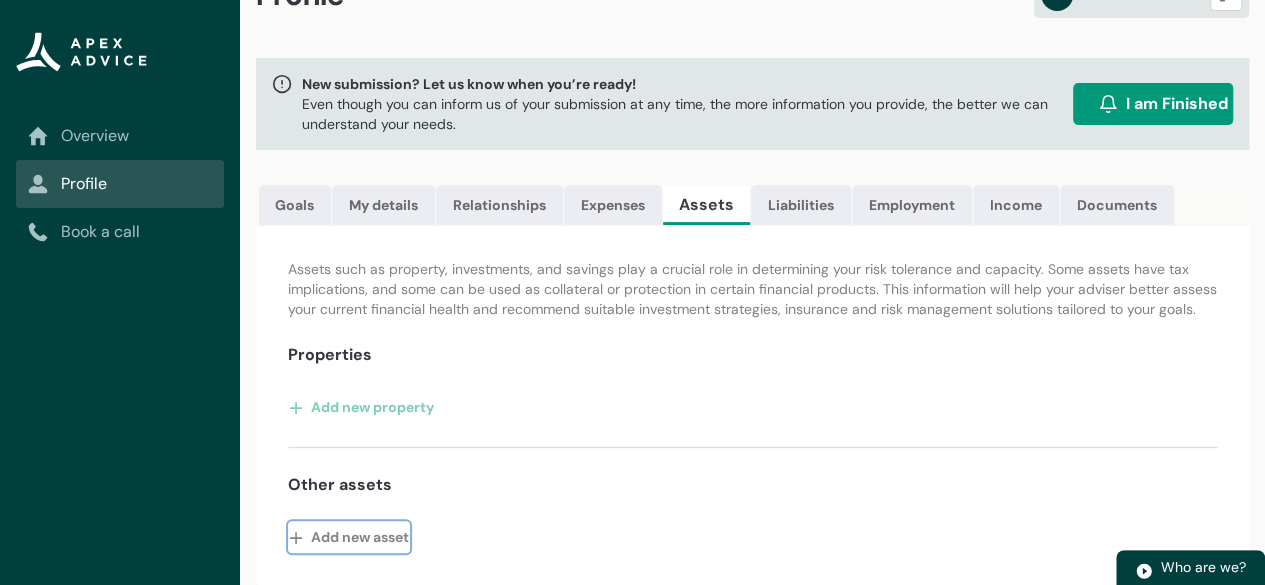 click on "Add new asset" at bounding box center [349, 537] 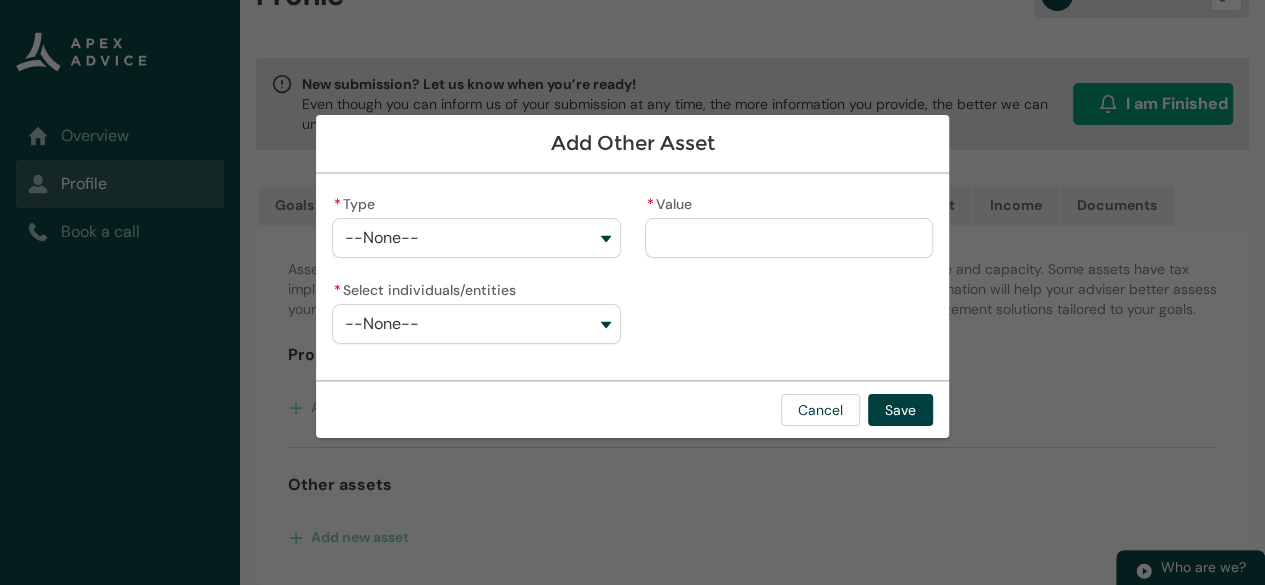 click on "--None--" at bounding box center (476, 238) 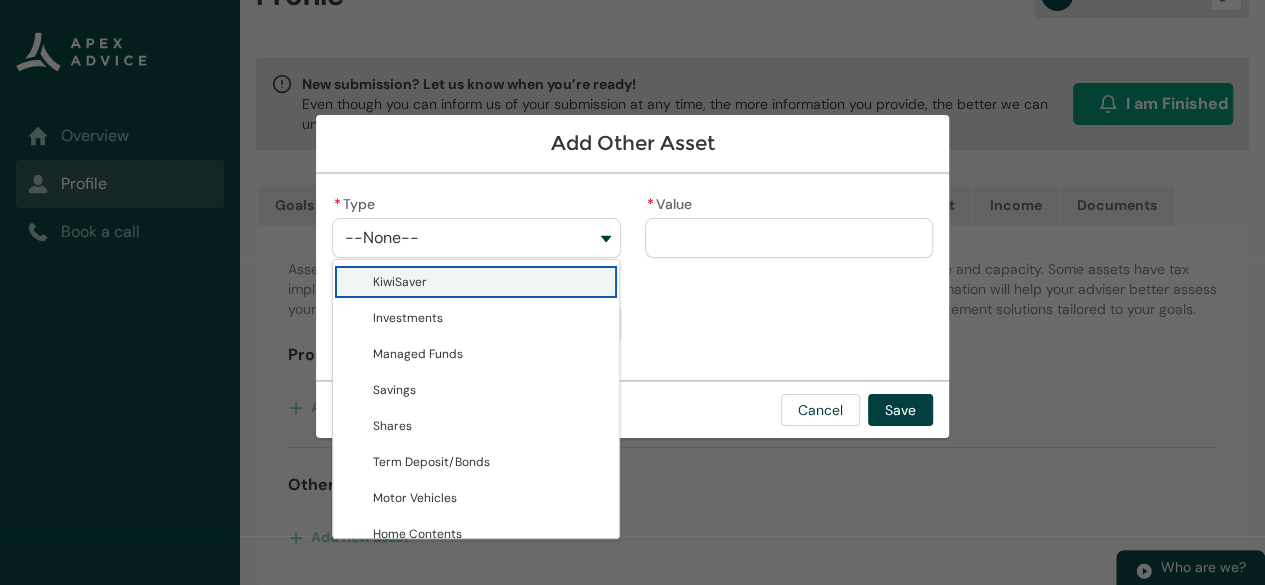 click on "KiwiSaver" at bounding box center [490, 282] 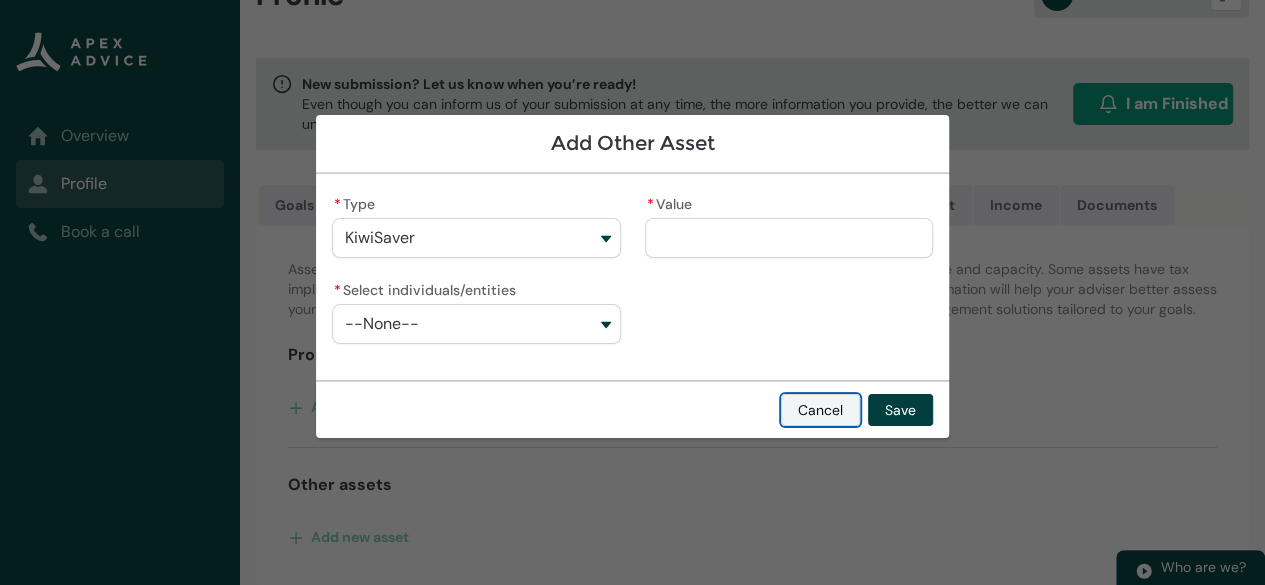 click on "Cancel" at bounding box center [820, 410] 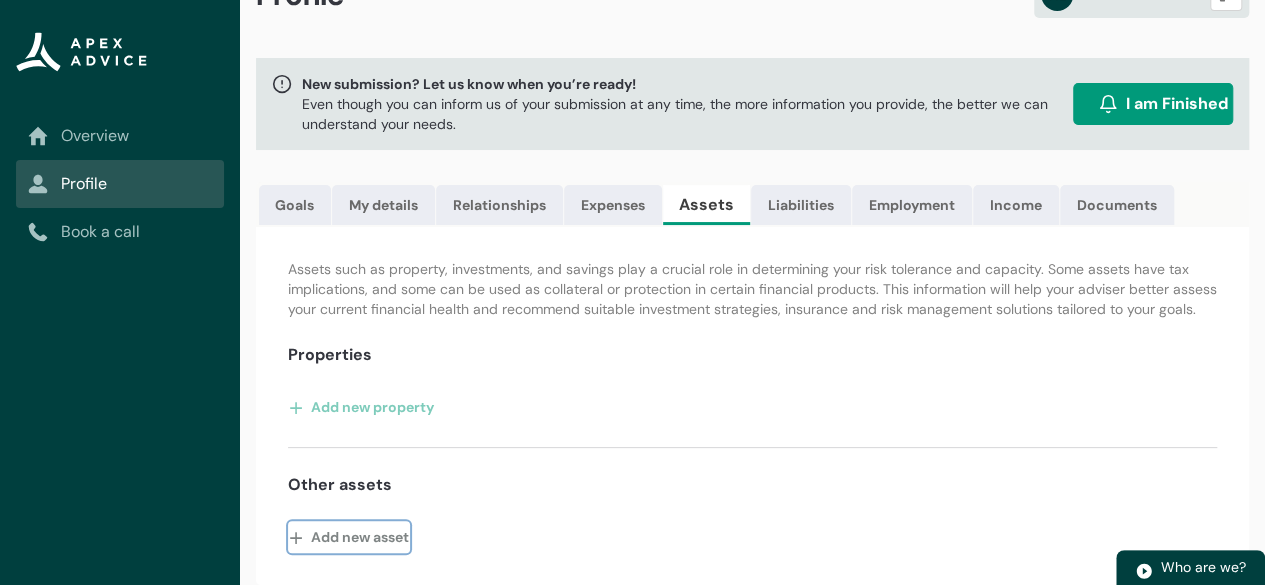 click on "Add new asset" at bounding box center [349, 537] 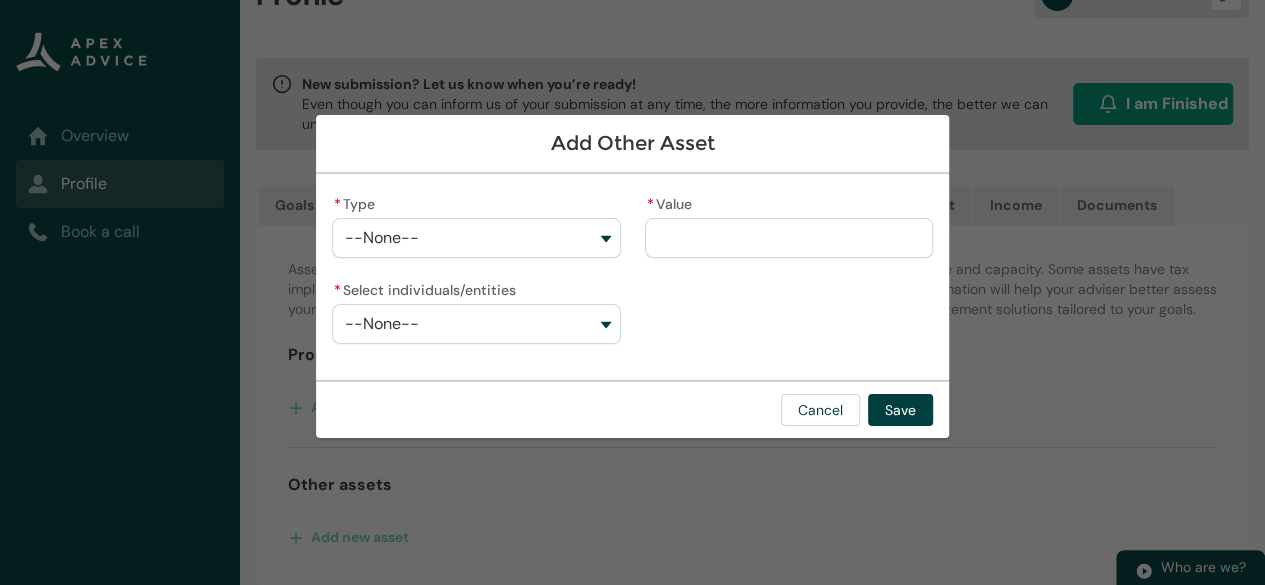 click on "--None--" at bounding box center (476, 238) 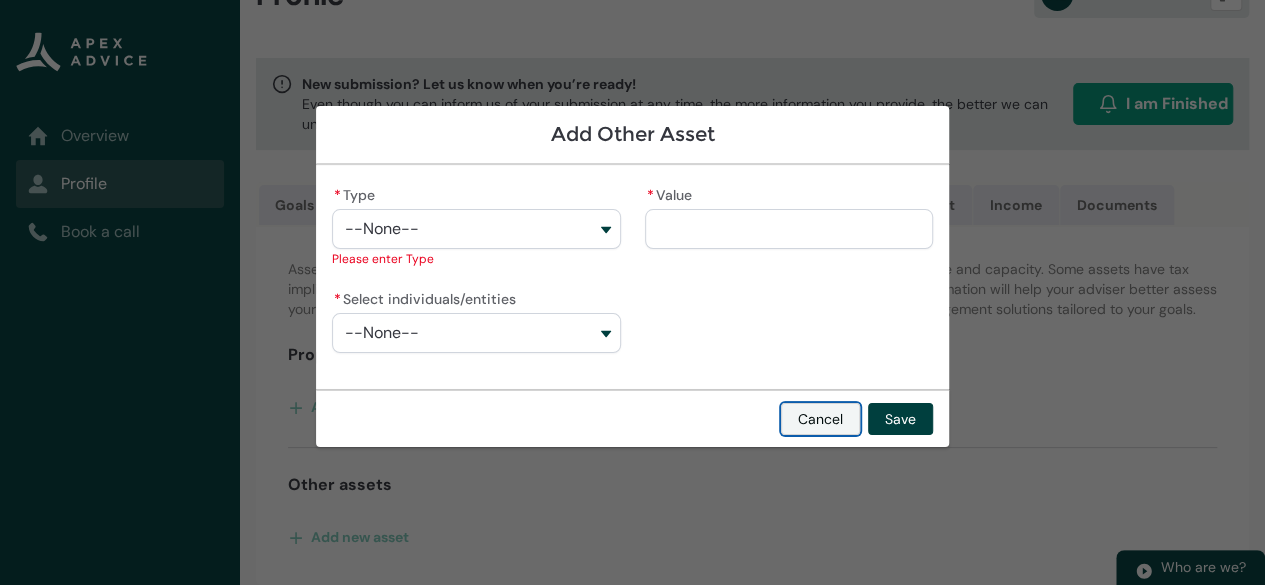 click on "Cancel" at bounding box center (820, 419) 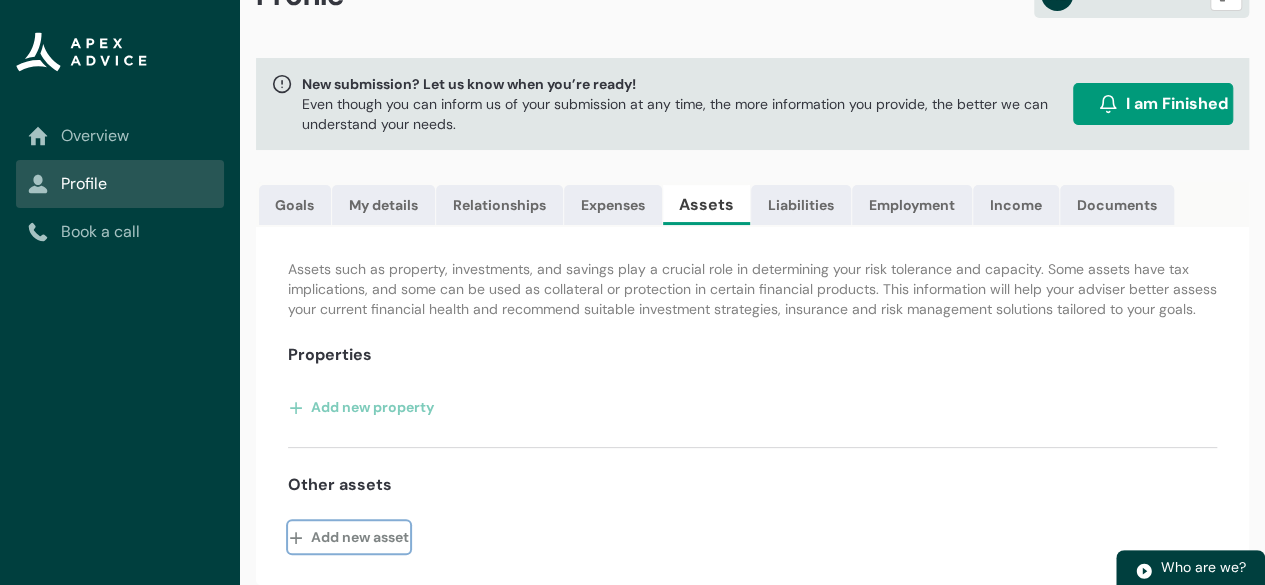 click on "Add new asset" at bounding box center [349, 537] 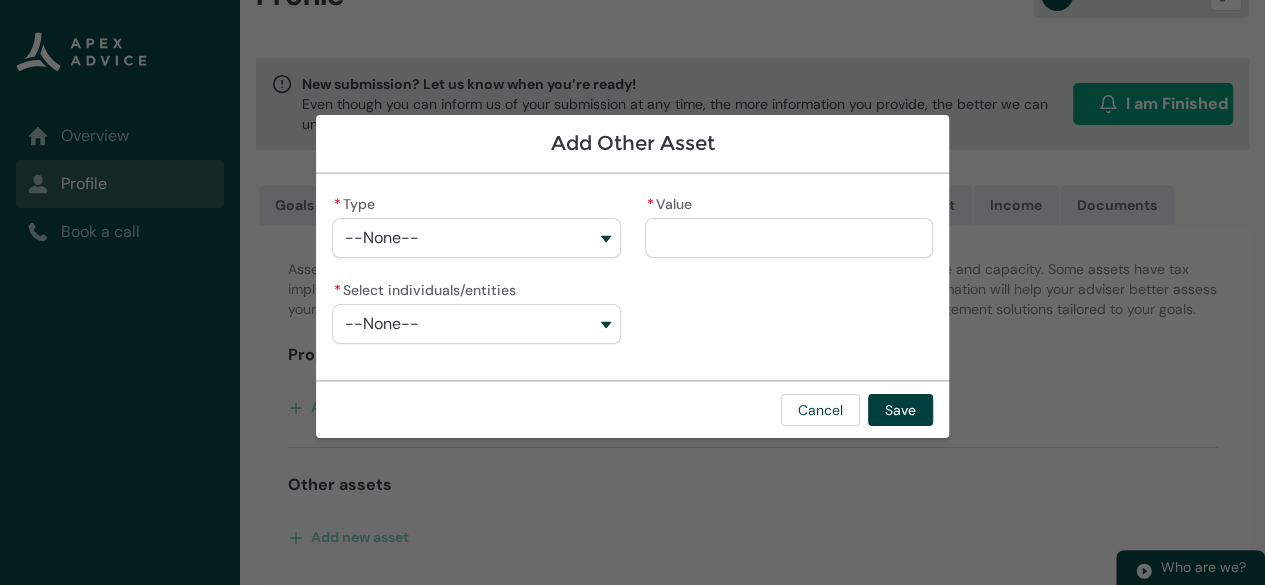click on "--None--" at bounding box center (476, 238) 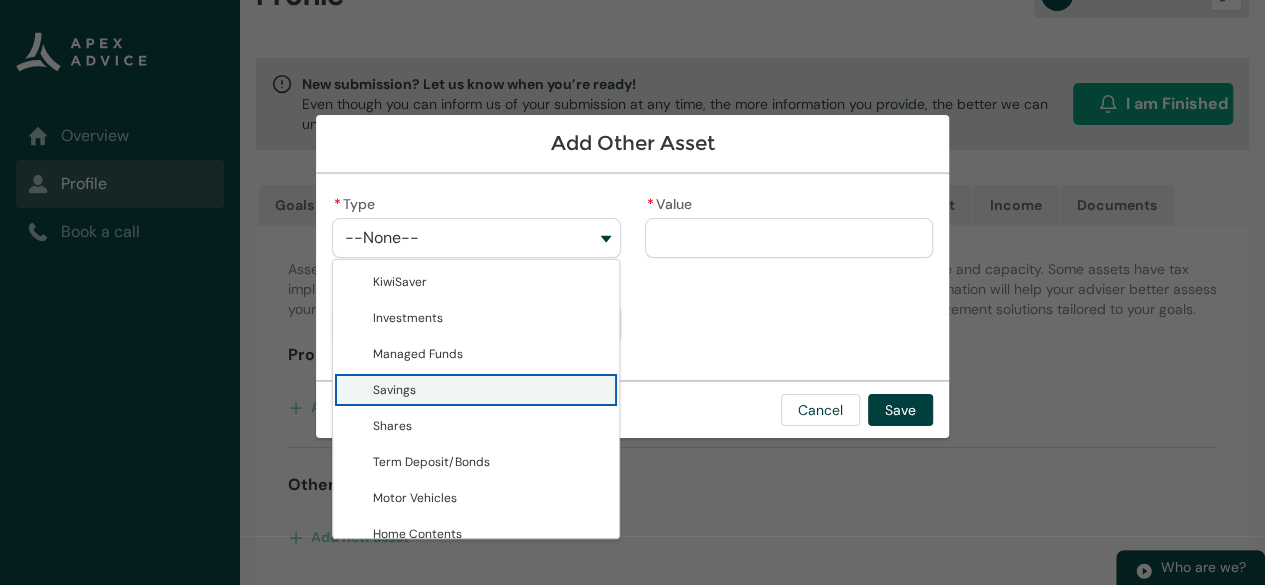 click on "Savings" at bounding box center [490, 390] 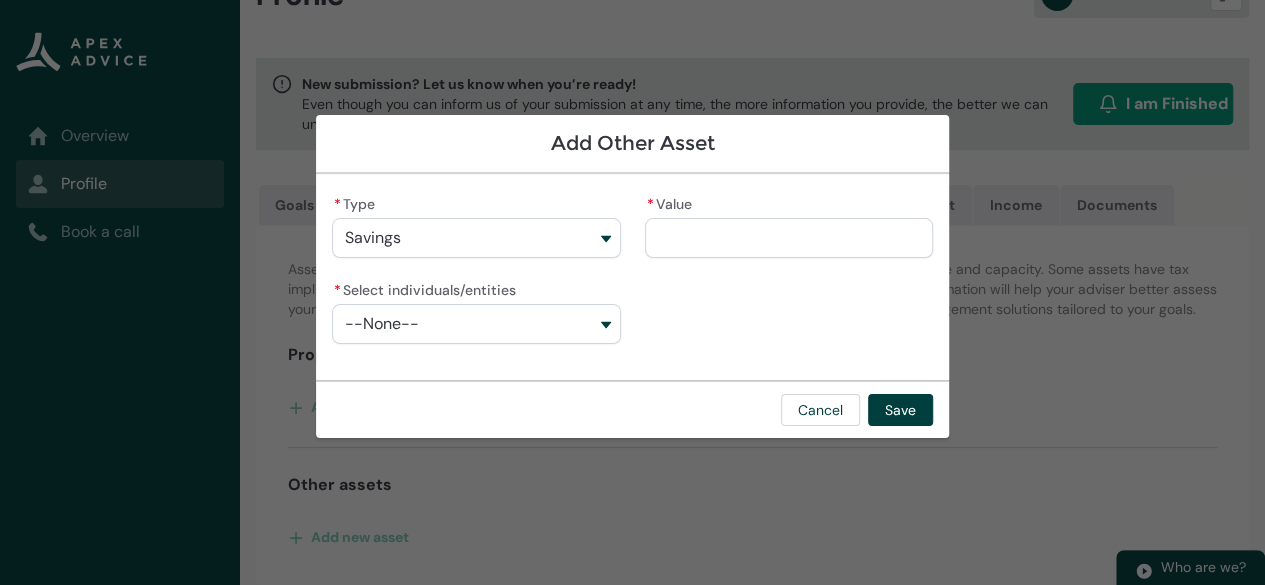 click on "--None--" at bounding box center [476, 324] 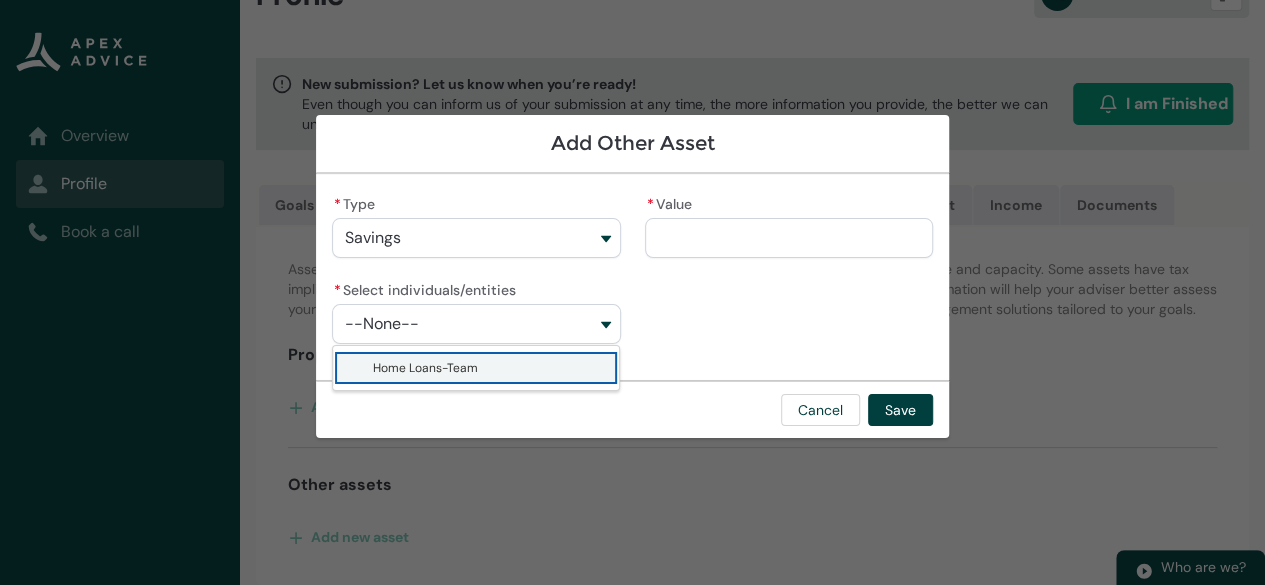 click on "--None--" at bounding box center (476, 324) 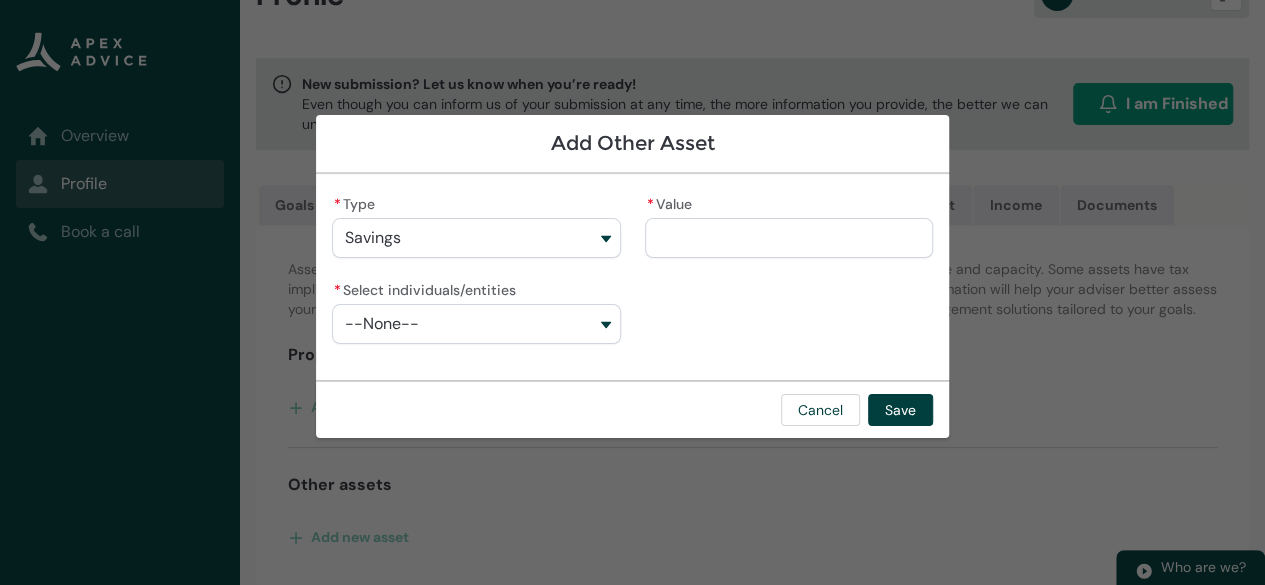 click on "* Value" at bounding box center (789, 238) 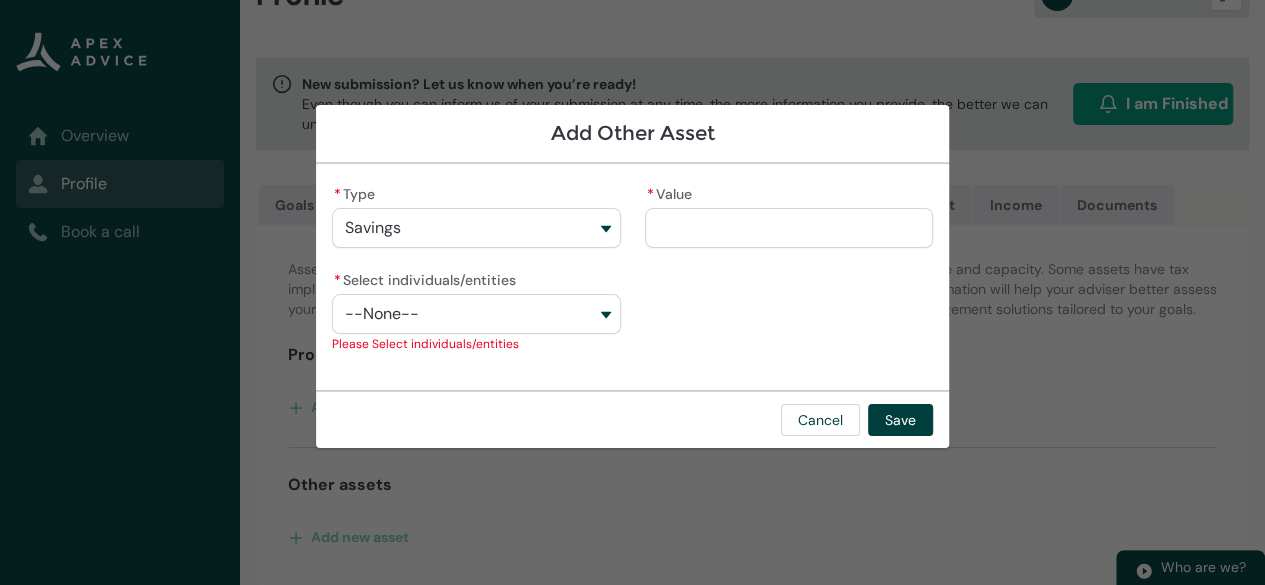click on "* Value" at bounding box center [789, 228] 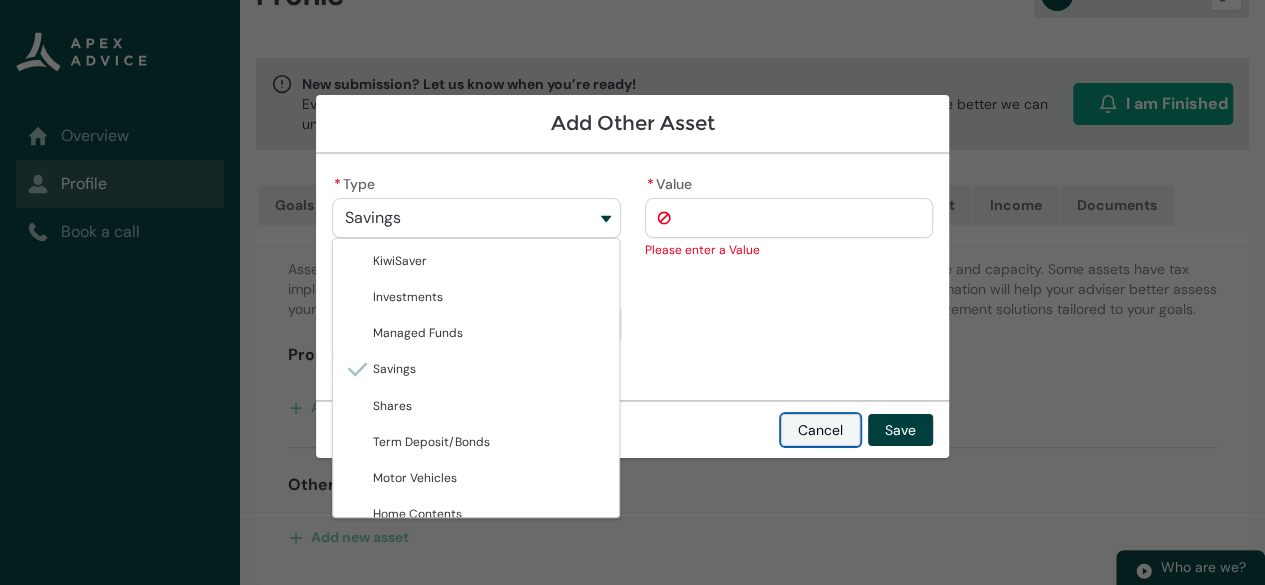 click on "Cancel" at bounding box center (820, 430) 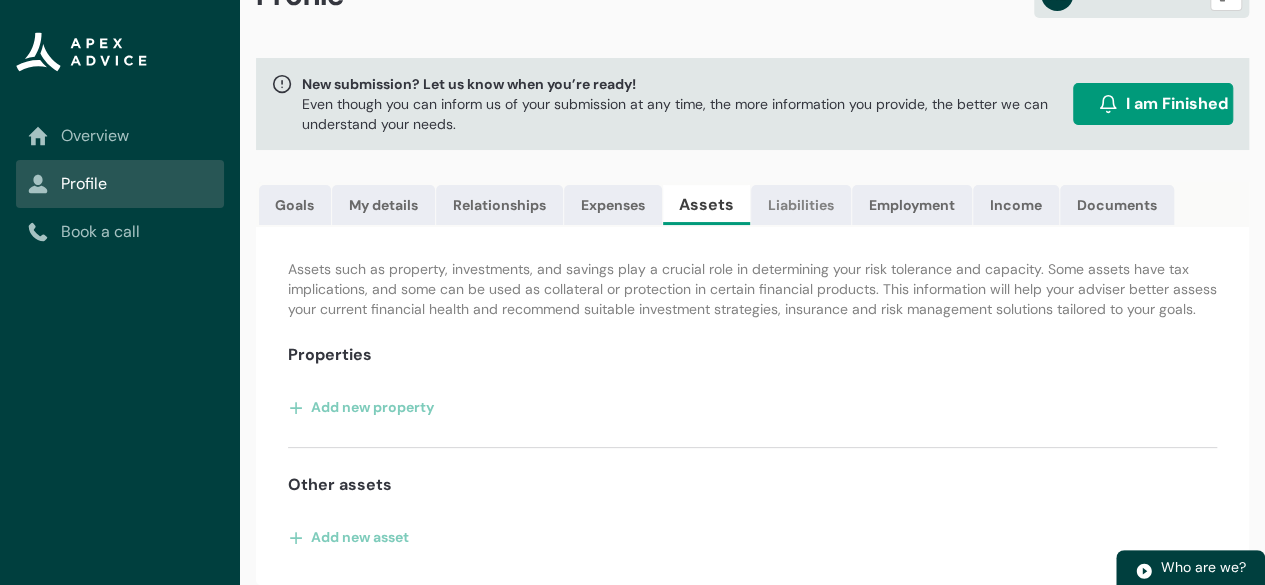 click on "Liabilities" at bounding box center (801, 205) 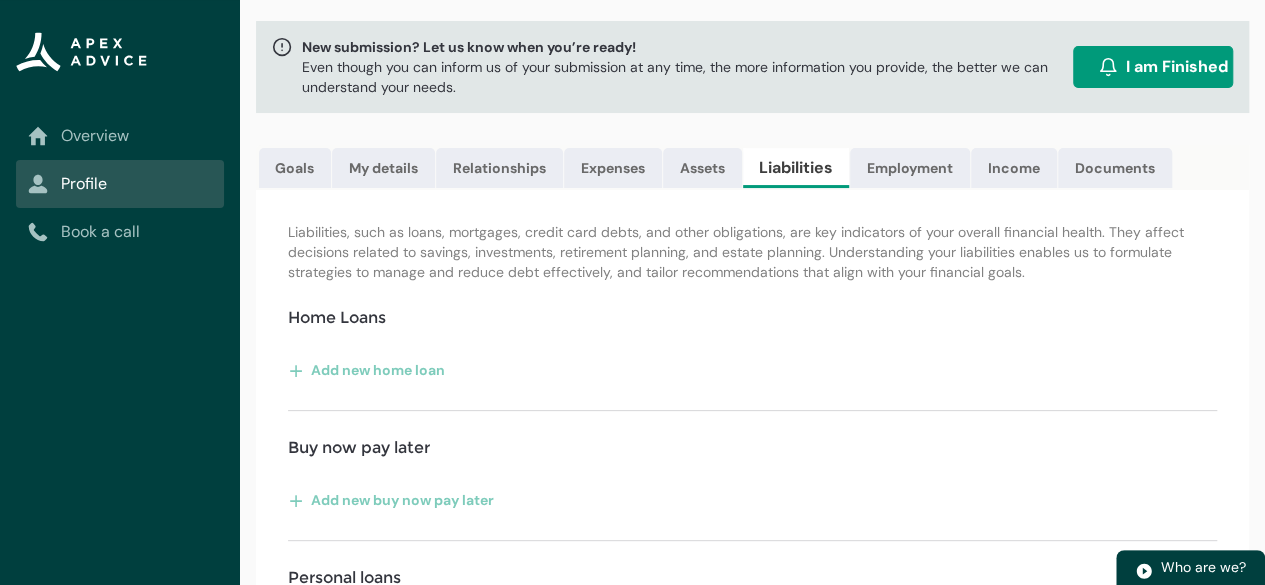 scroll, scrollTop: 0, scrollLeft: 0, axis: both 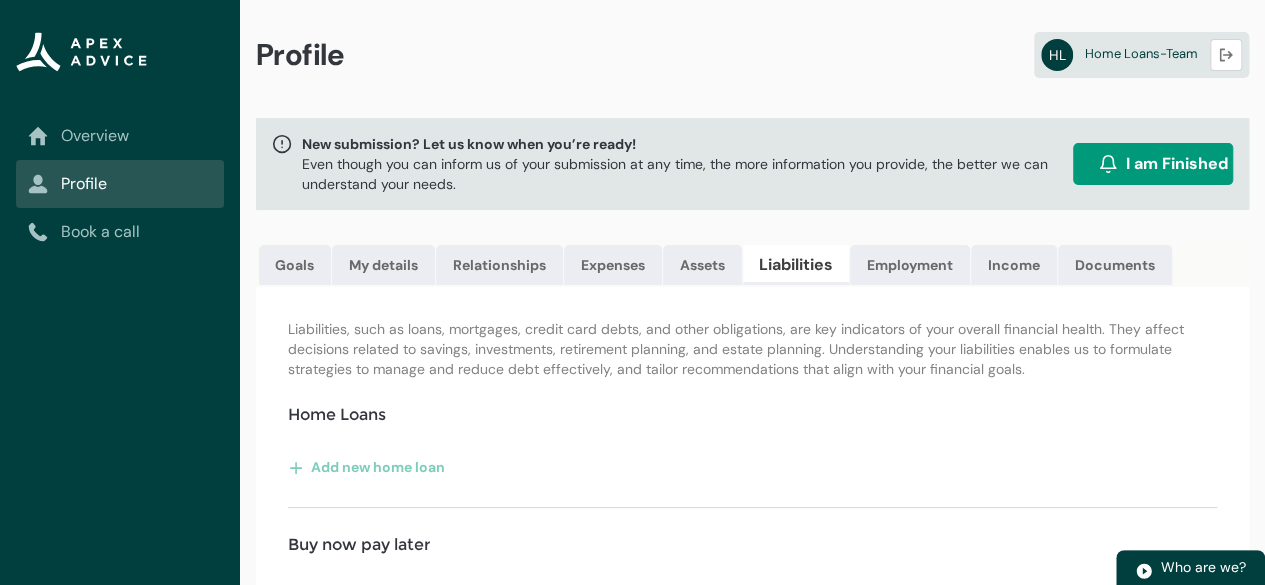 click on "Liabilities" at bounding box center [796, 265] 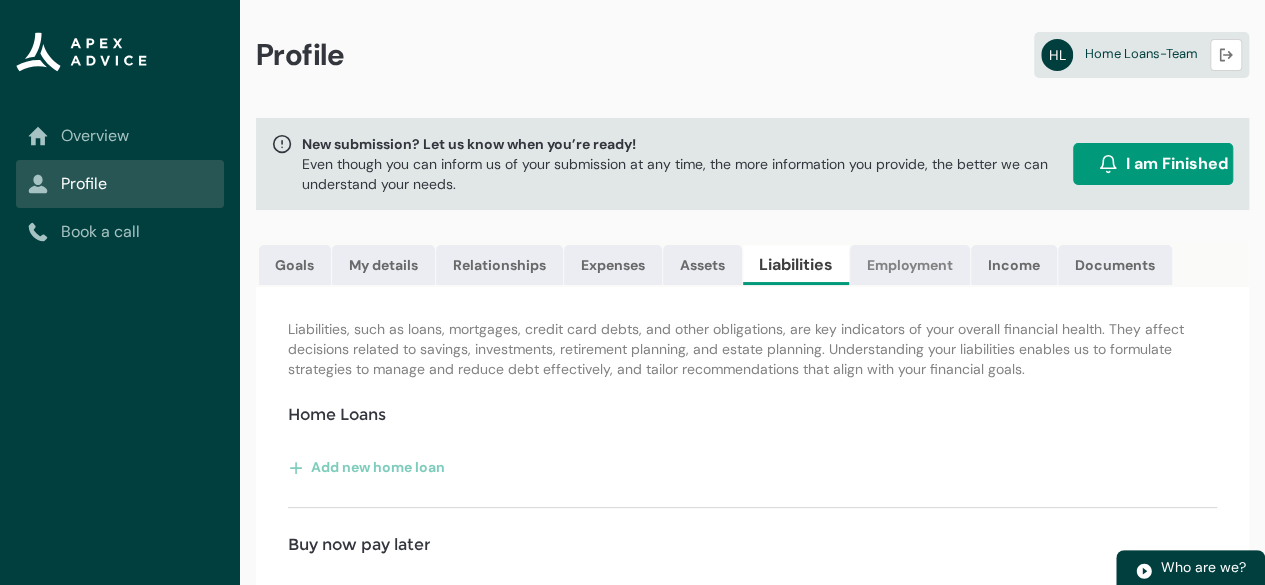 click on "Employment" at bounding box center [910, 265] 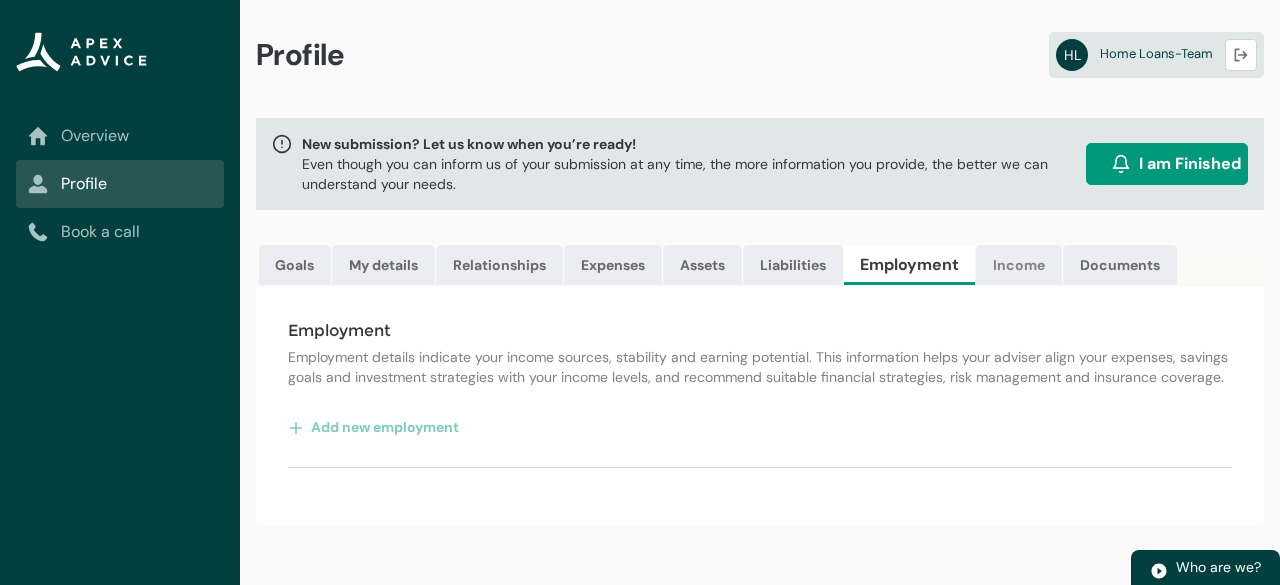 click on "Income" at bounding box center [1019, 265] 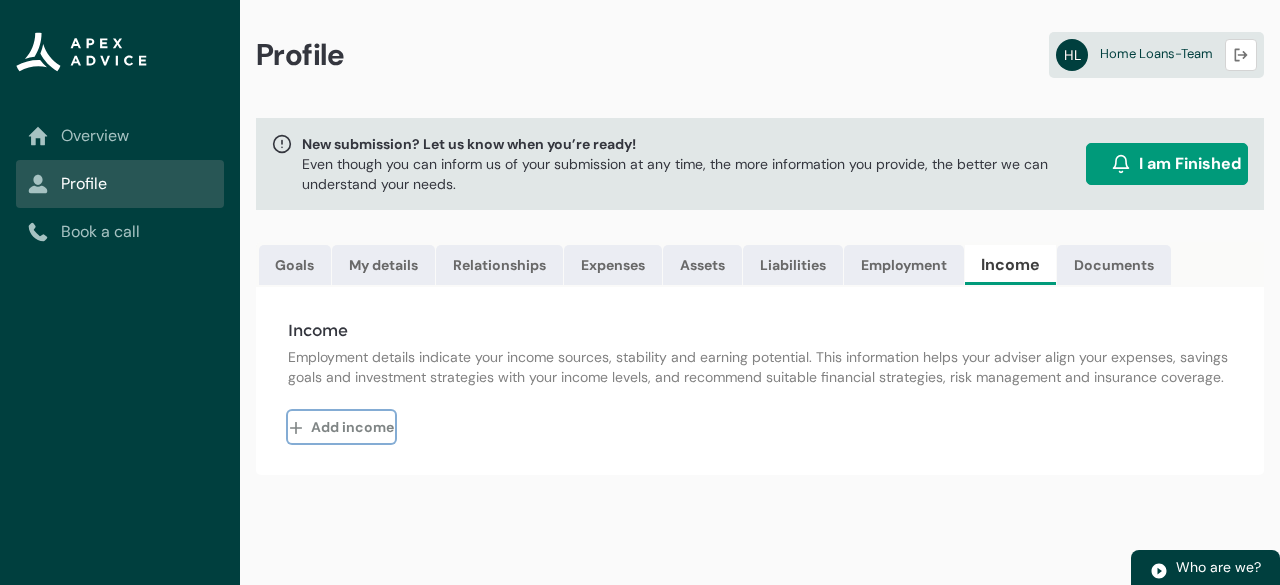 click on "Add income" at bounding box center [341, 427] 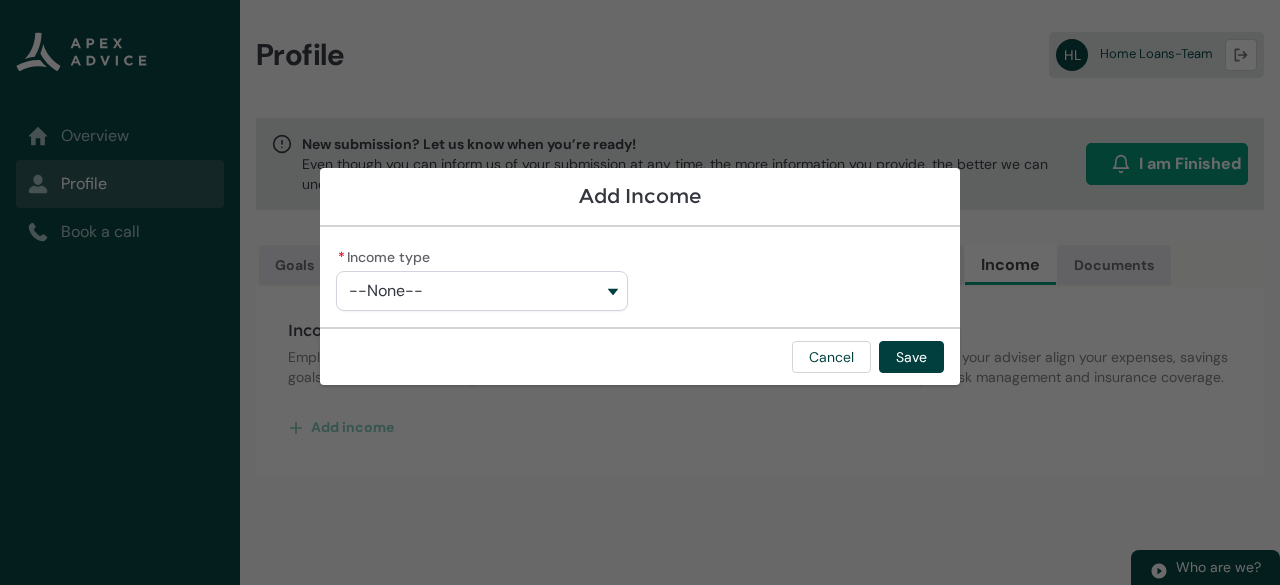 click on "--None--" at bounding box center (482, 291) 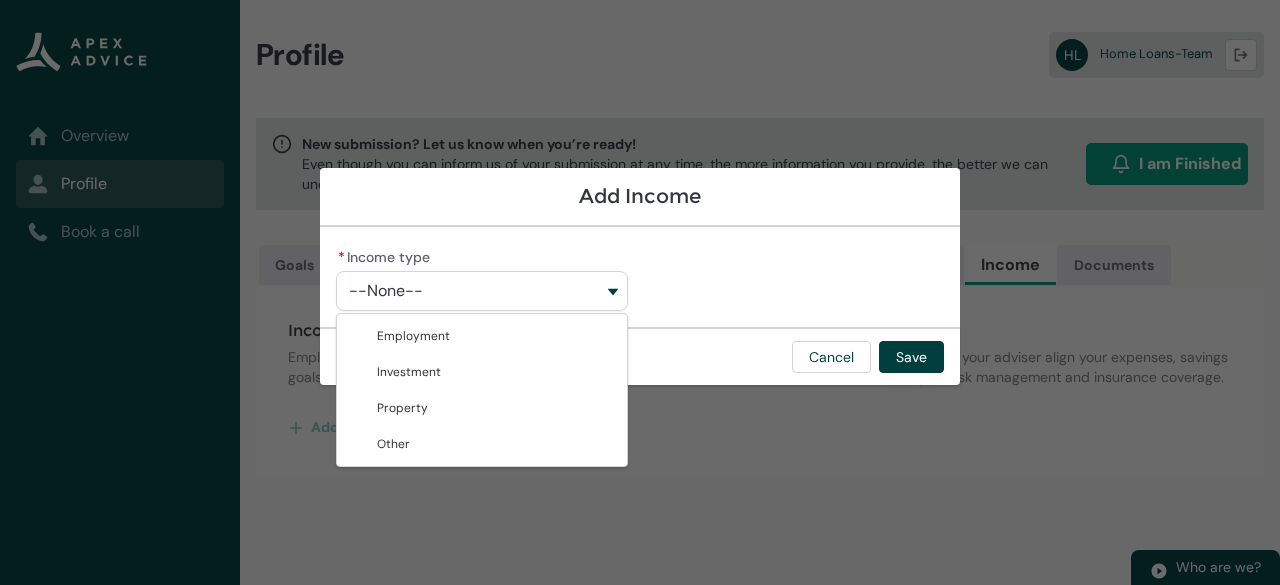 click on "Add Income * Income type --None-- Employment Investment Property Other Cancel Save" at bounding box center [640, 292] 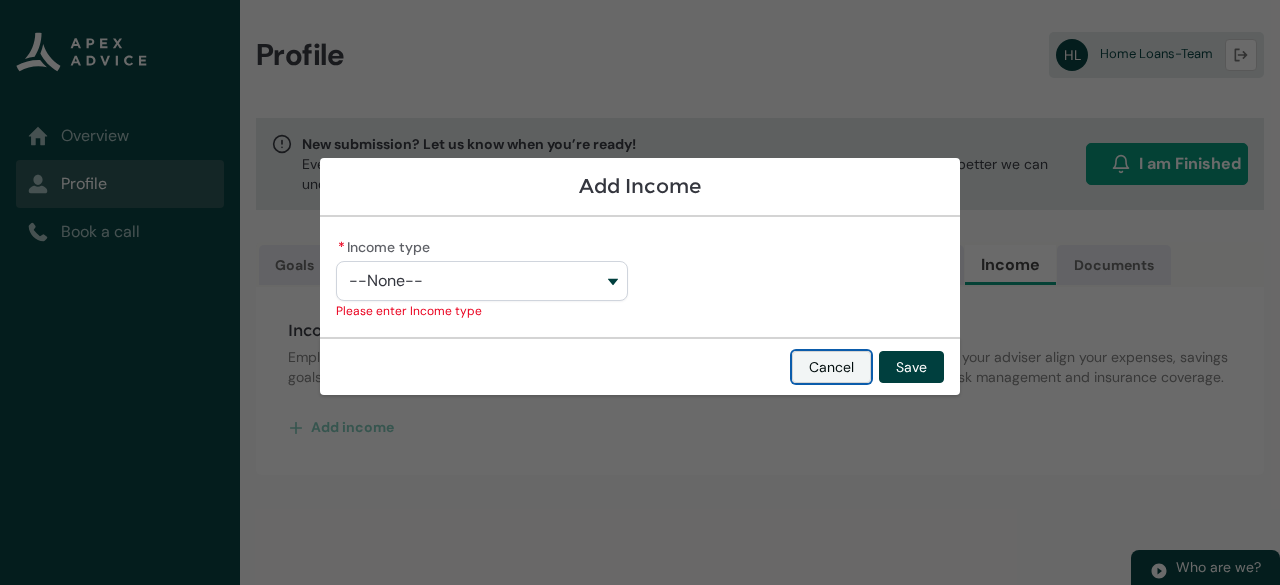 click on "Cancel" at bounding box center [831, 367] 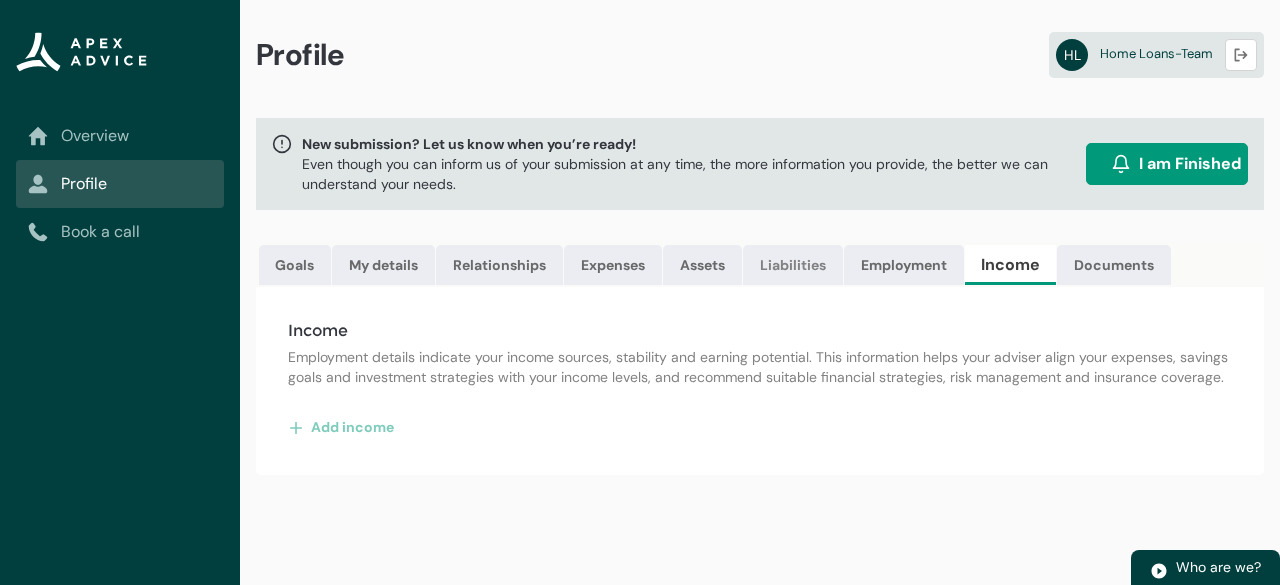click on "Liabilities" at bounding box center [793, 265] 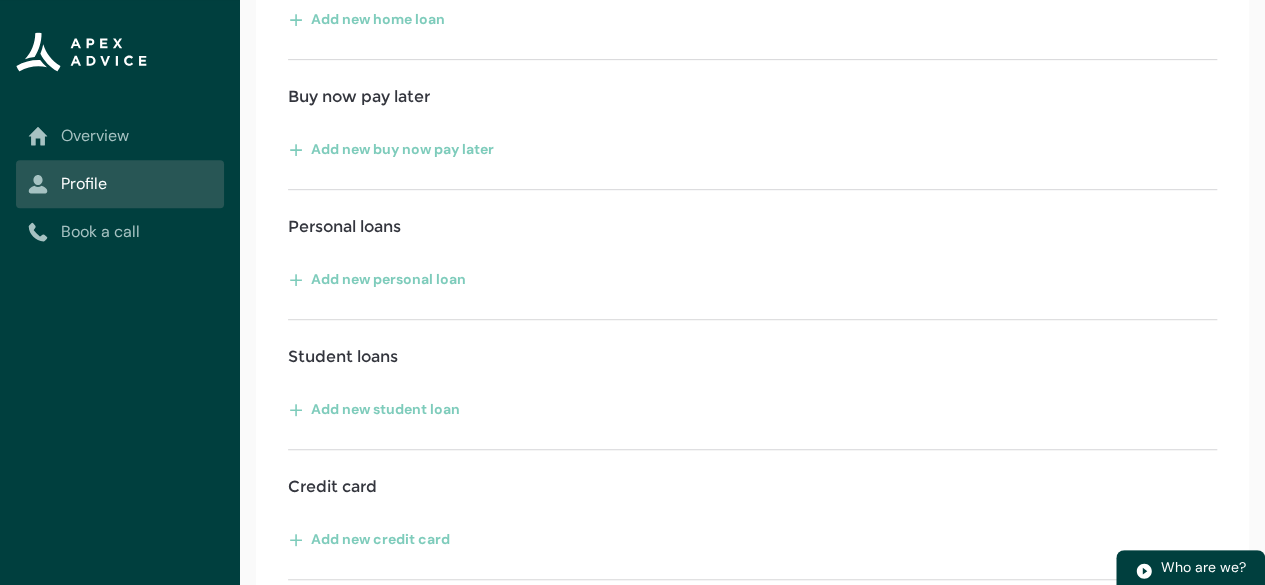 scroll, scrollTop: 588, scrollLeft: 0, axis: vertical 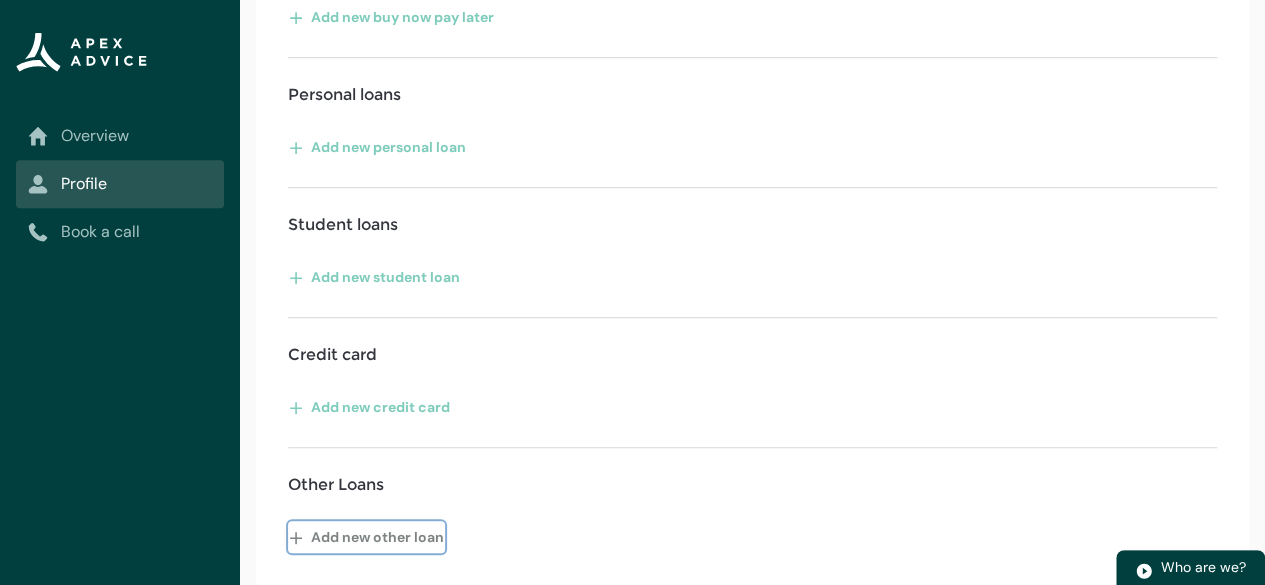 click on "Add new other loan" at bounding box center [366, 537] 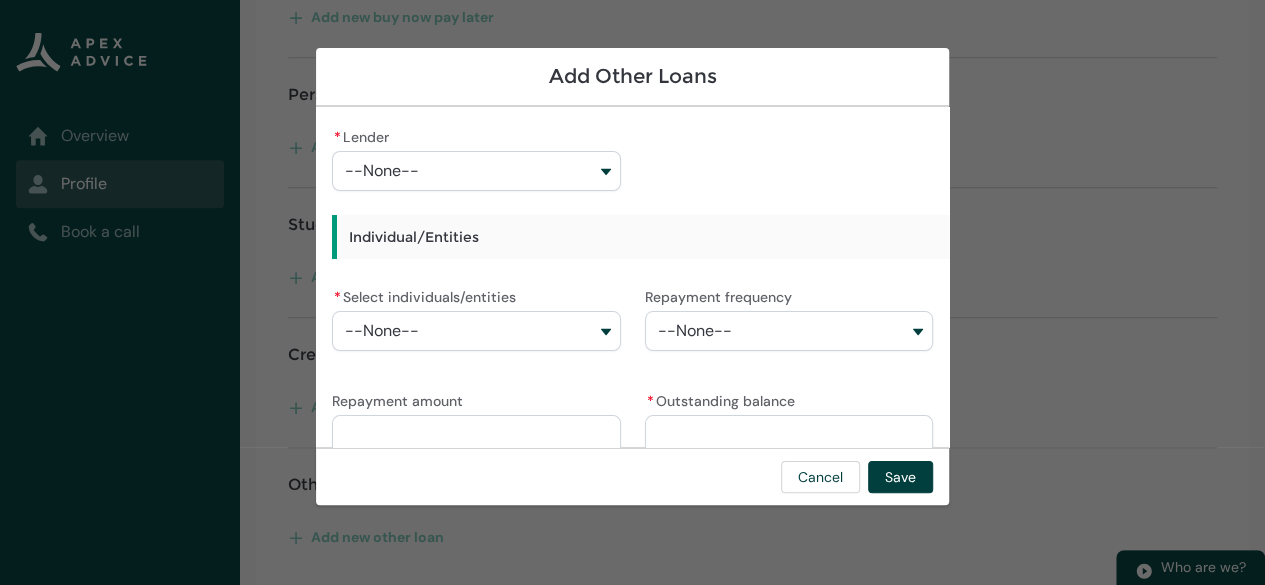 click on "--None--" at bounding box center [476, 331] 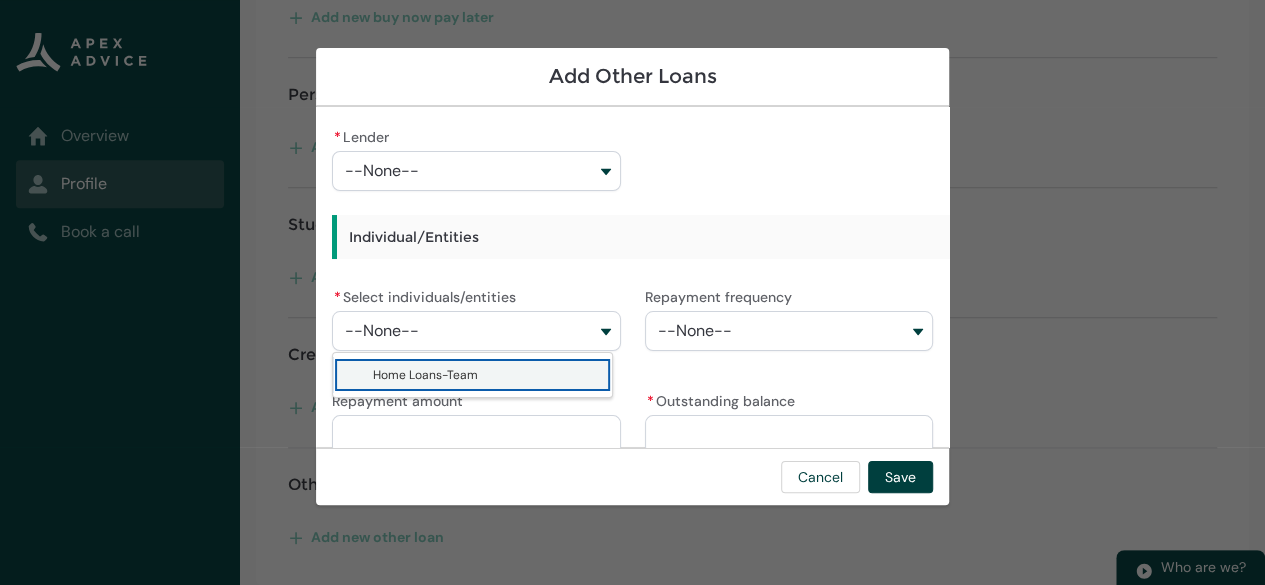 click on "--None--" at bounding box center (476, 331) 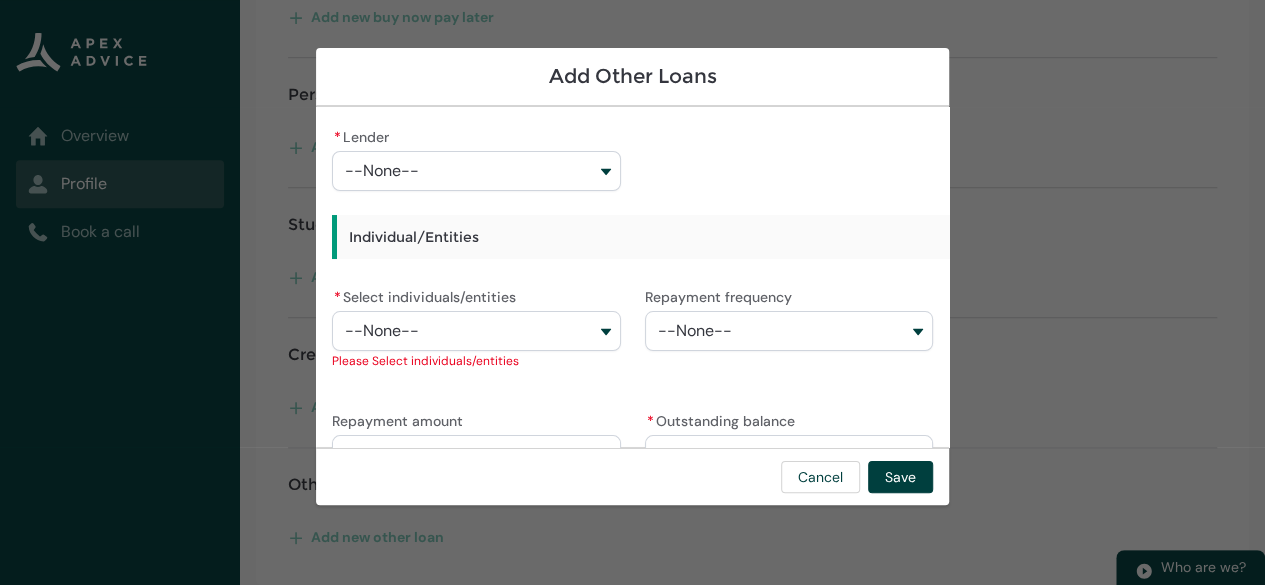 click on "--None--" at bounding box center [476, 171] 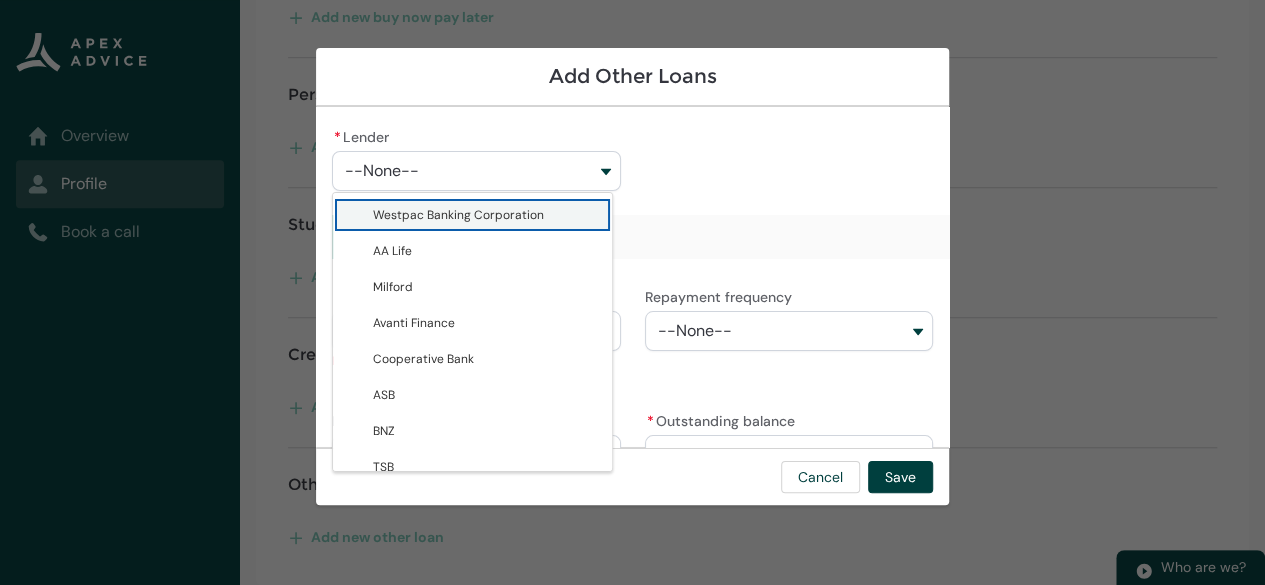 click on "--None--" at bounding box center (476, 171) 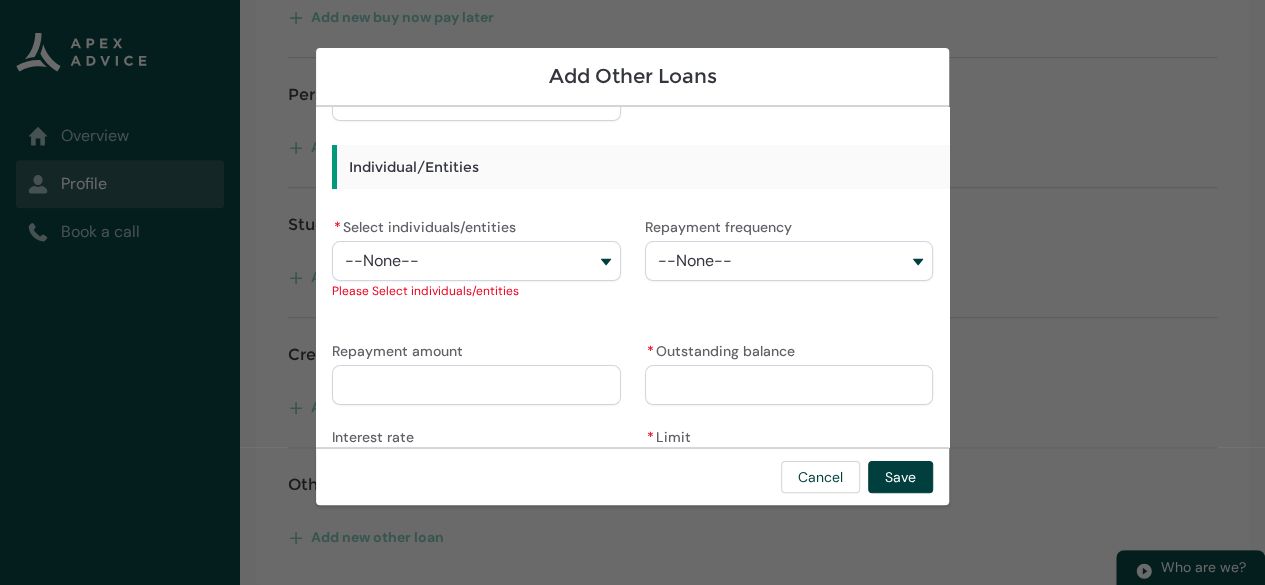 scroll, scrollTop: 132, scrollLeft: 0, axis: vertical 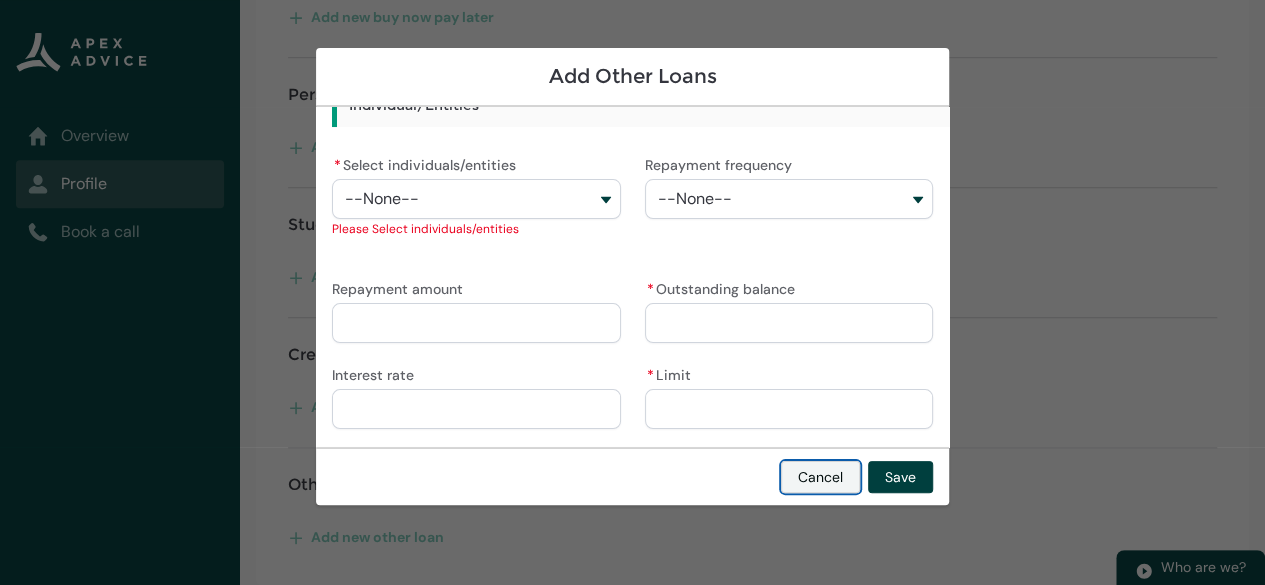 click on "Cancel" at bounding box center (820, 477) 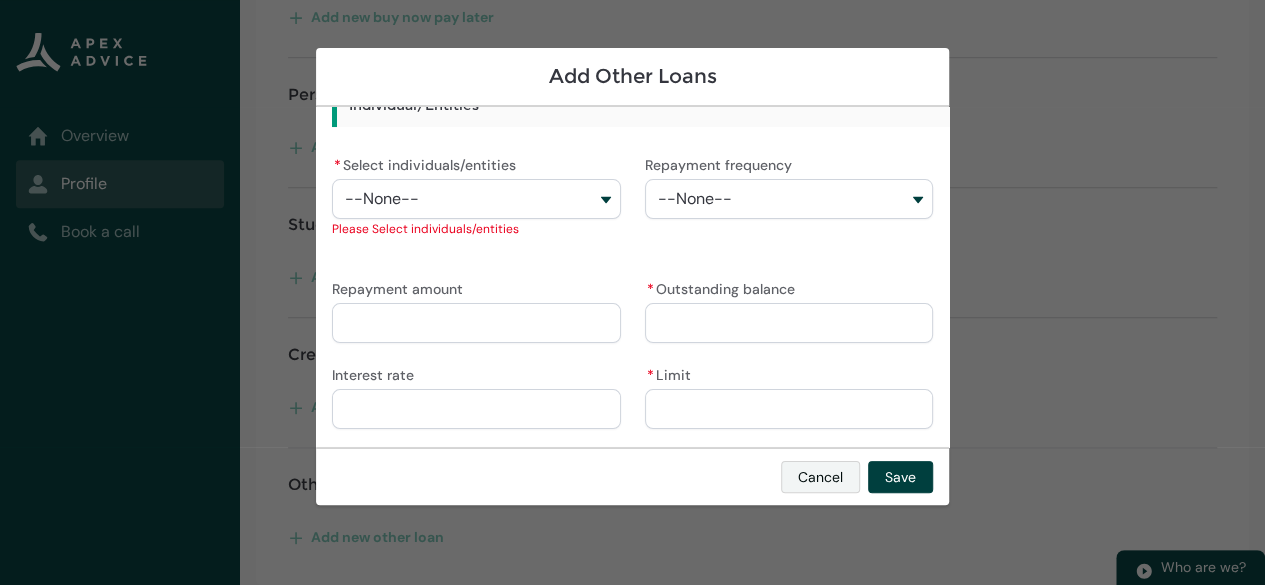 scroll, scrollTop: 0, scrollLeft: 0, axis: both 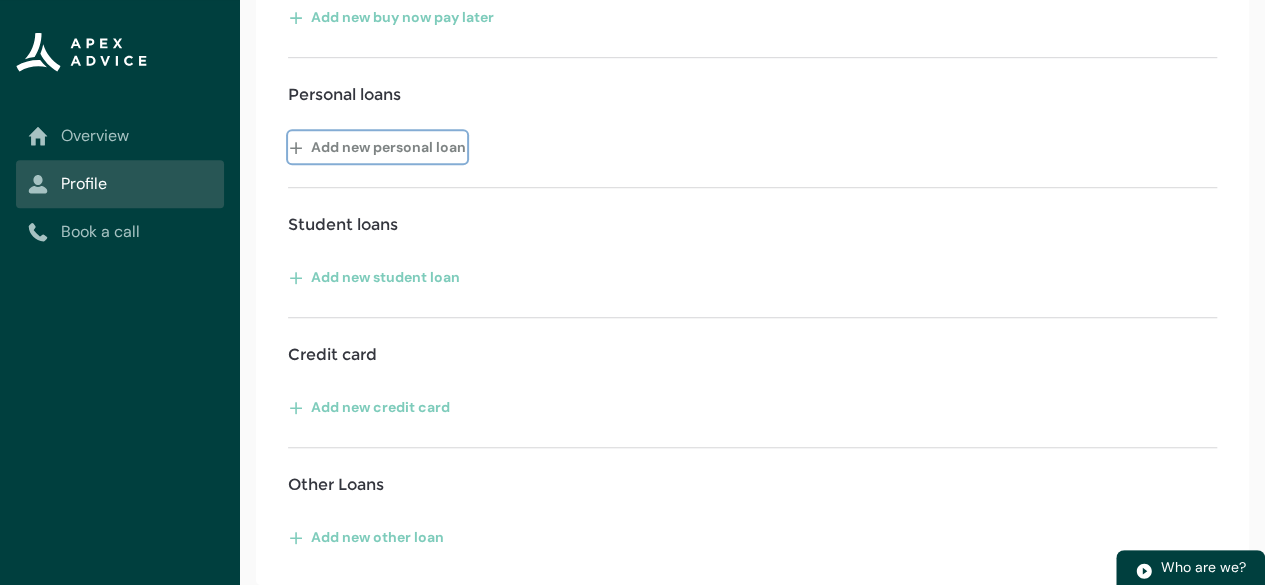 click on "Add new personal loan" at bounding box center (377, 147) 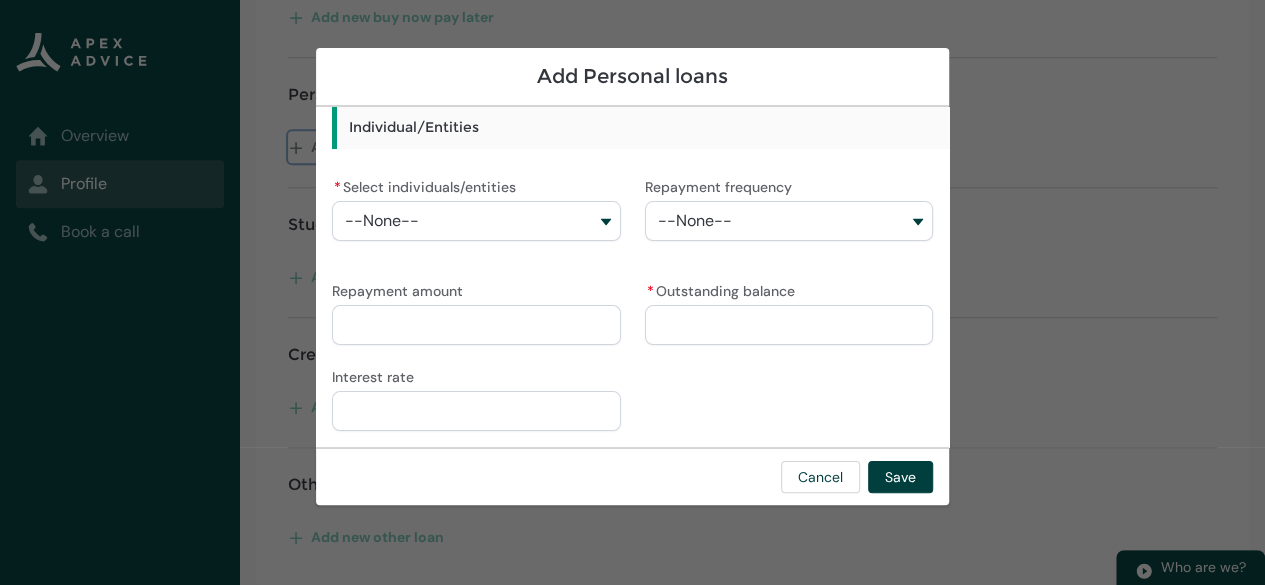 scroll, scrollTop: 0, scrollLeft: 0, axis: both 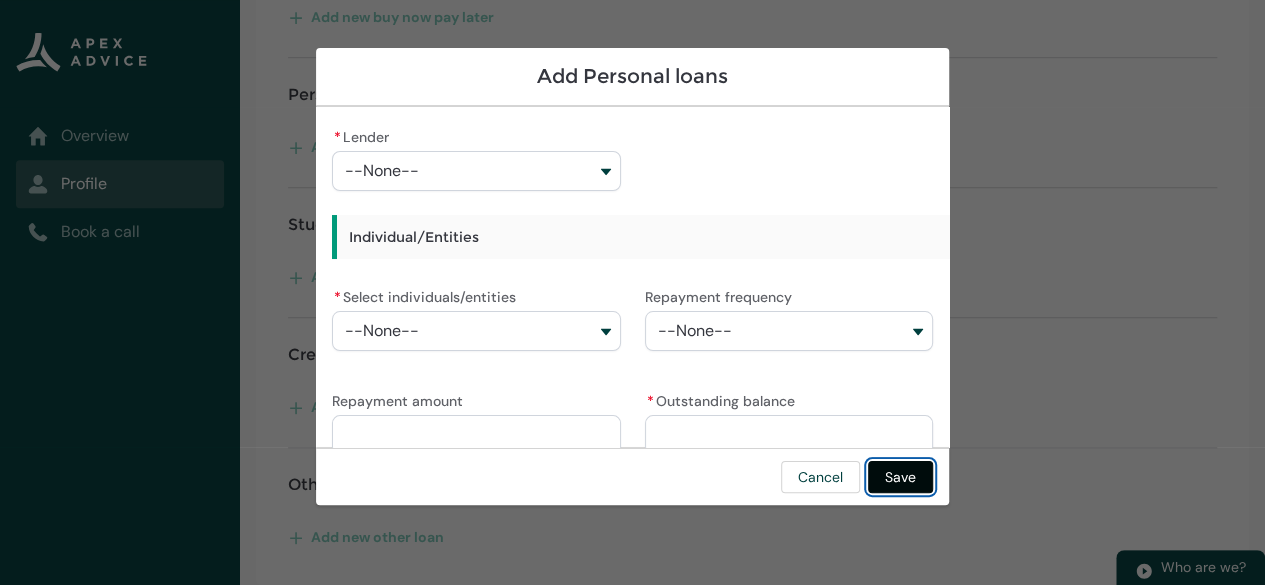 click on "Save" at bounding box center (900, 477) 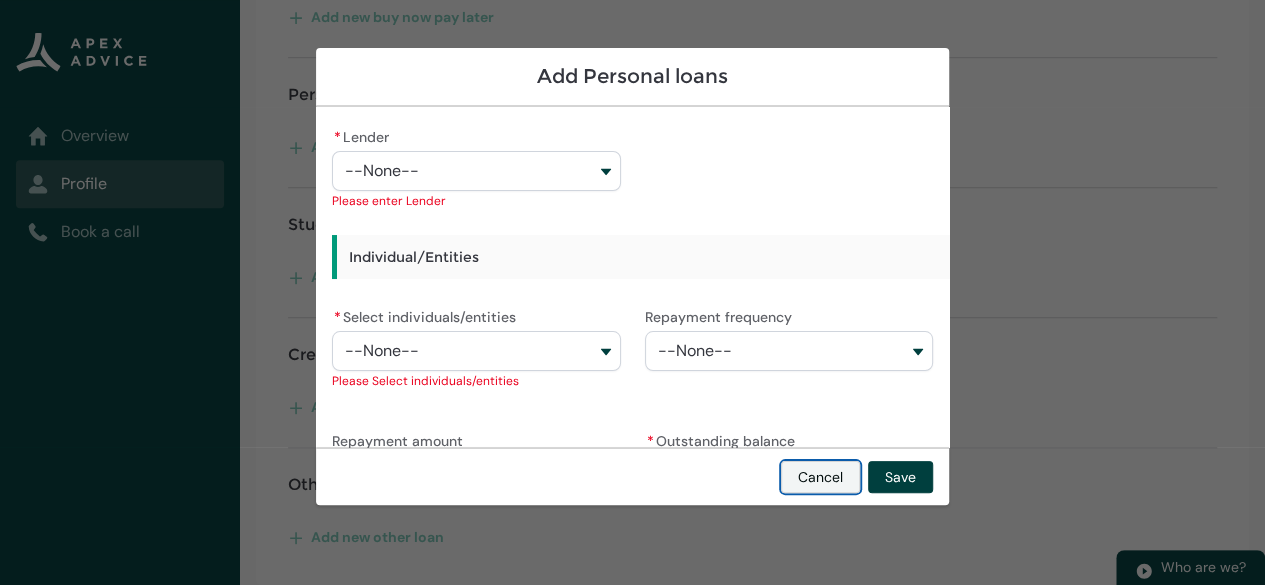 click on "Cancel" at bounding box center [820, 477] 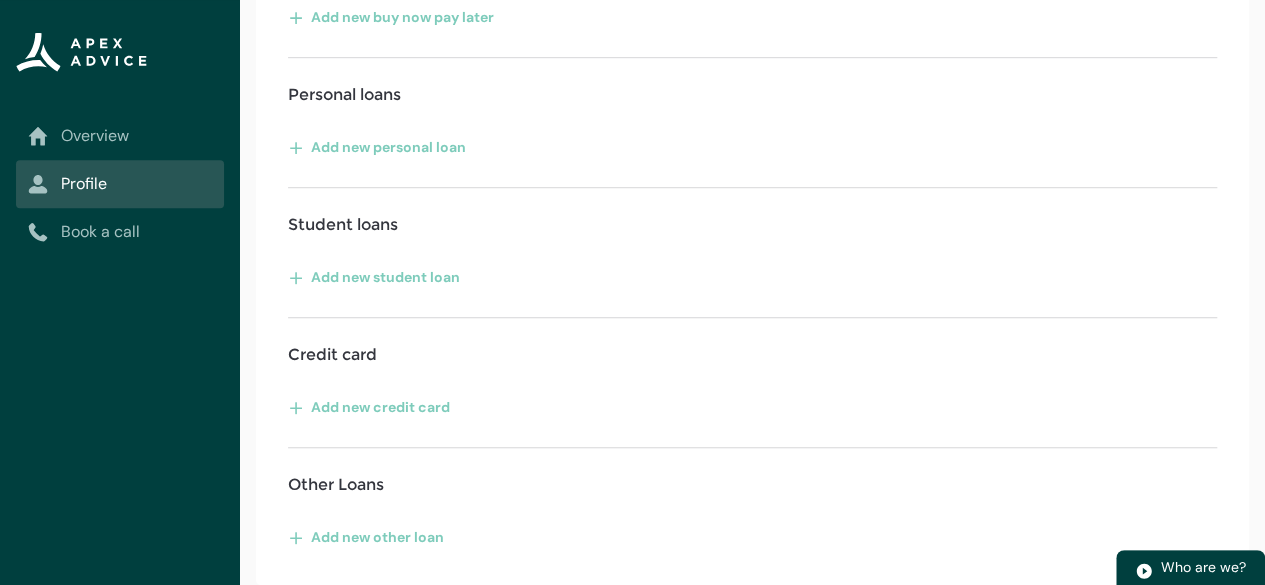 click on "Liabilities, such as loans, mortgages, credit card debts, and other obligations, are key indicators of your overall financial health.
They affect decisions related to savings, investments, retirement planning, and estate planning. Understanding your liabilities enables us to formulate strategies
to manage and reduce debt effectively, and tailor recommendations that align with your financial goals.
Home Loans Add new home loan Buy now pay later Add new buy now pay later Personal loans Add new personal loan Student loans Add new student loan Credit card Add new credit card Other Loans Add new other loan" at bounding box center [752, 146] 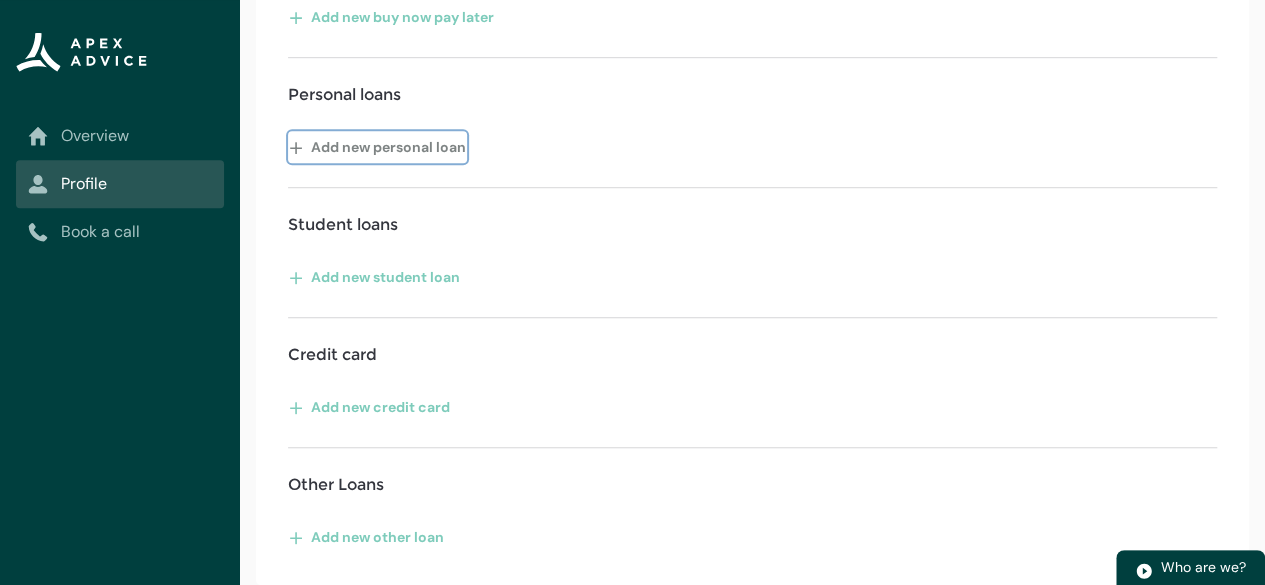 click on "Add new personal loan" at bounding box center [377, 147] 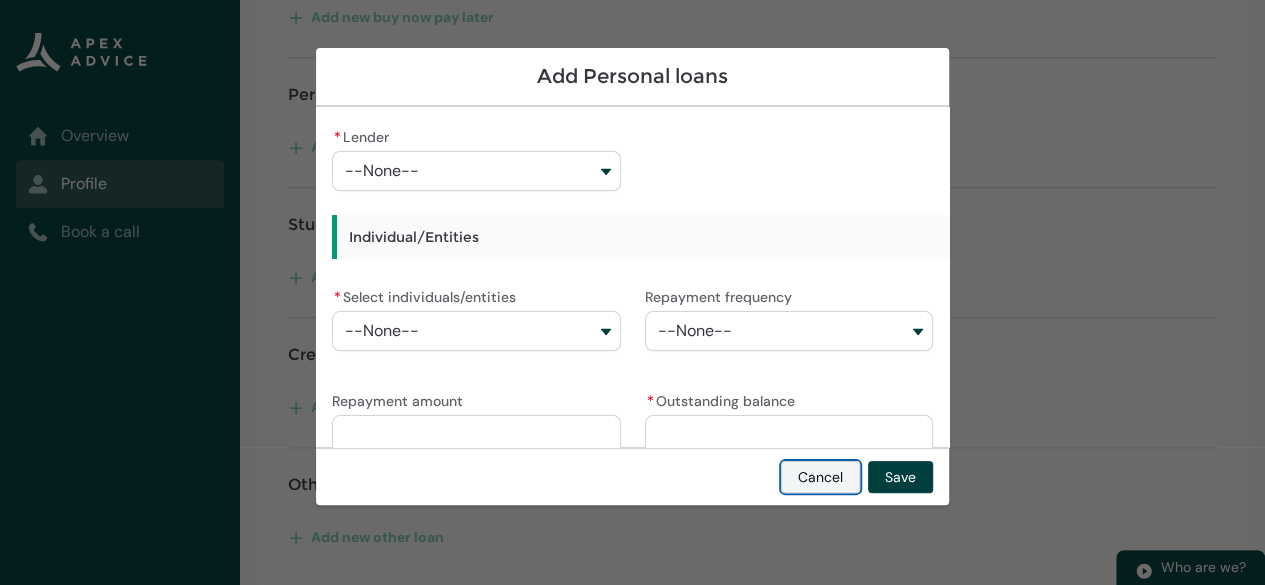 click on "Cancel" at bounding box center (820, 477) 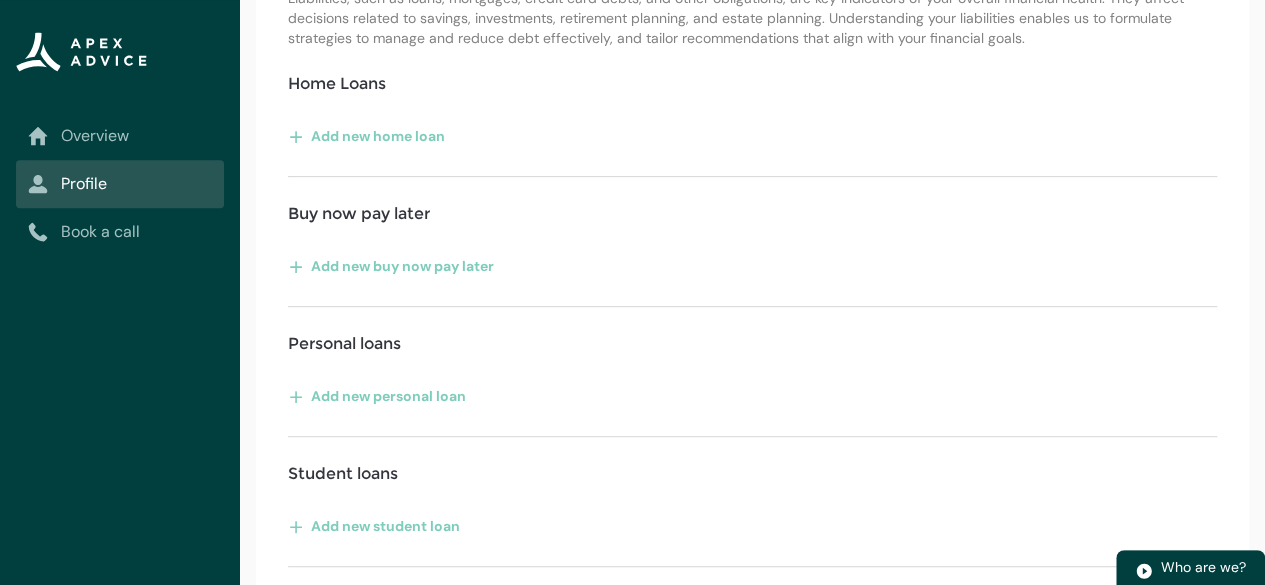 scroll, scrollTop: 0, scrollLeft: 0, axis: both 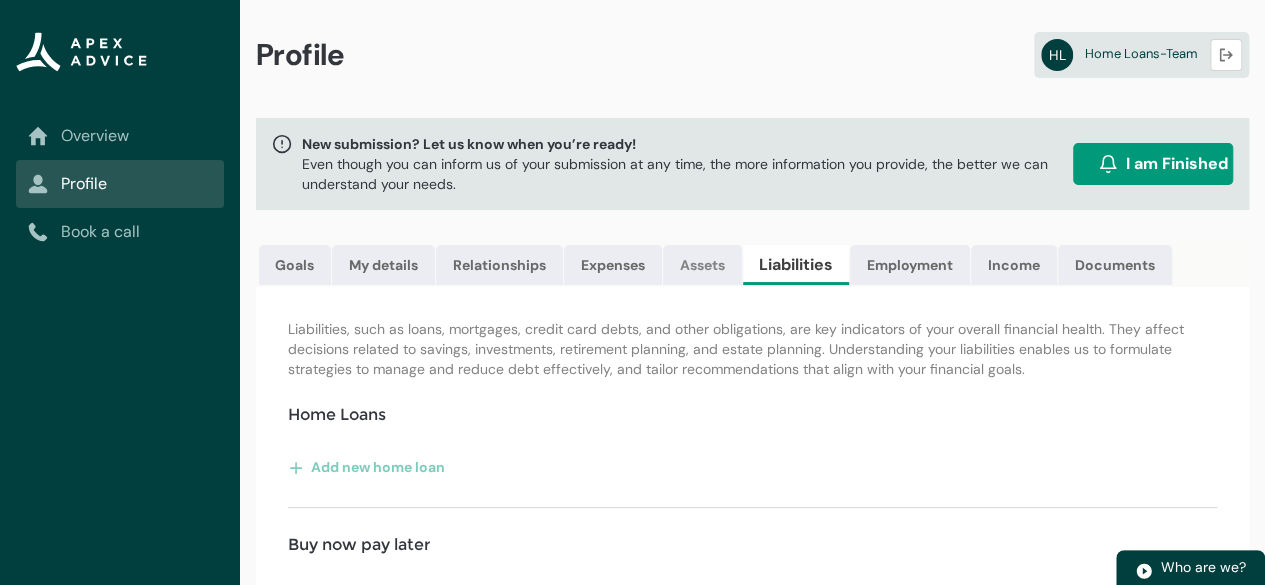 click on "Assets" at bounding box center (702, 265) 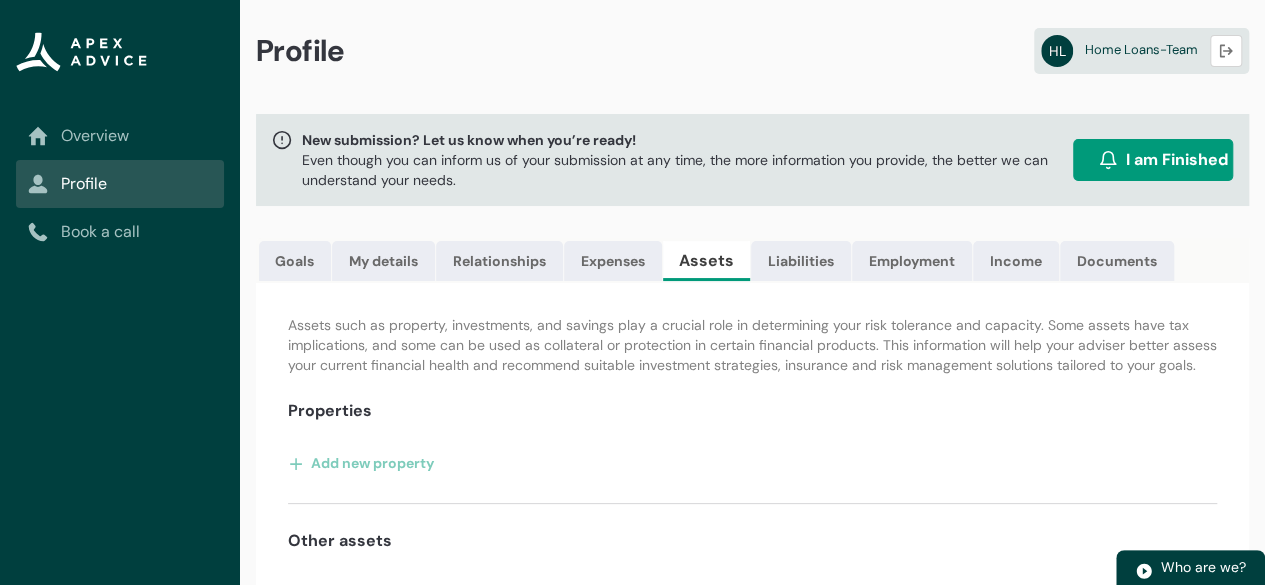 scroll, scrollTop: 0, scrollLeft: 0, axis: both 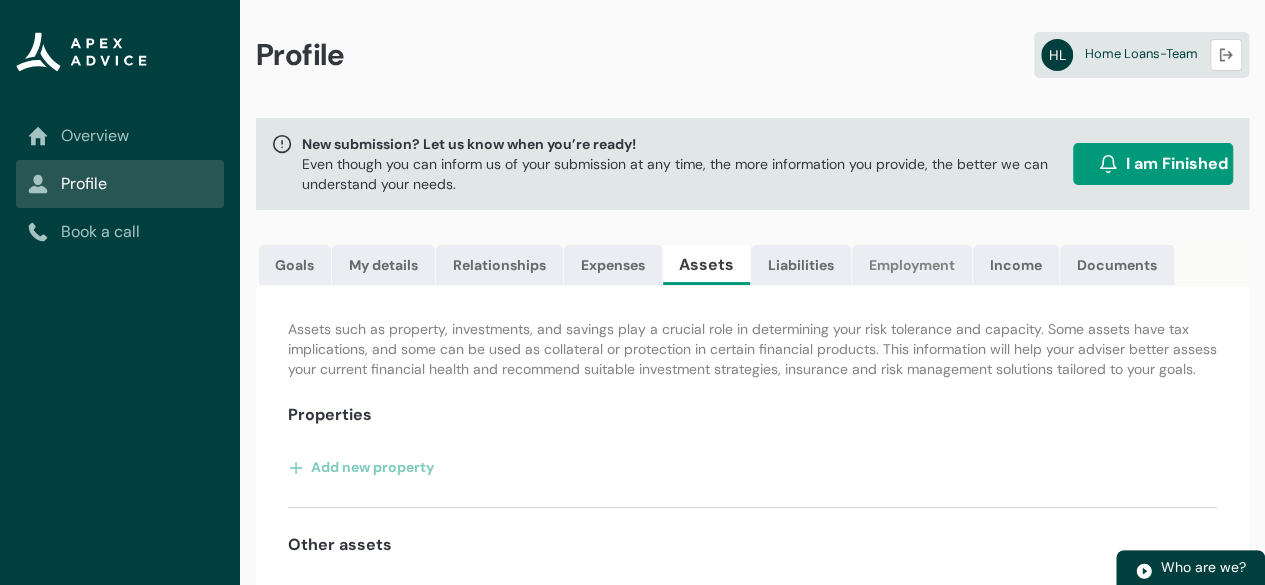 click on "Employment" at bounding box center [912, 265] 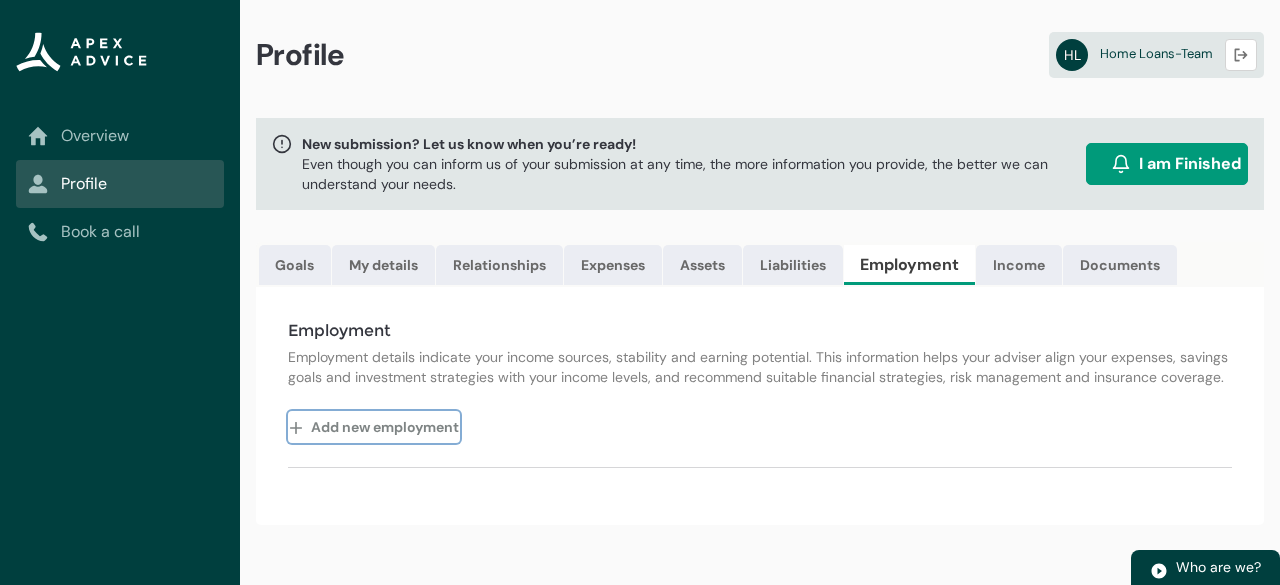 click on "Add new employment" at bounding box center (374, 427) 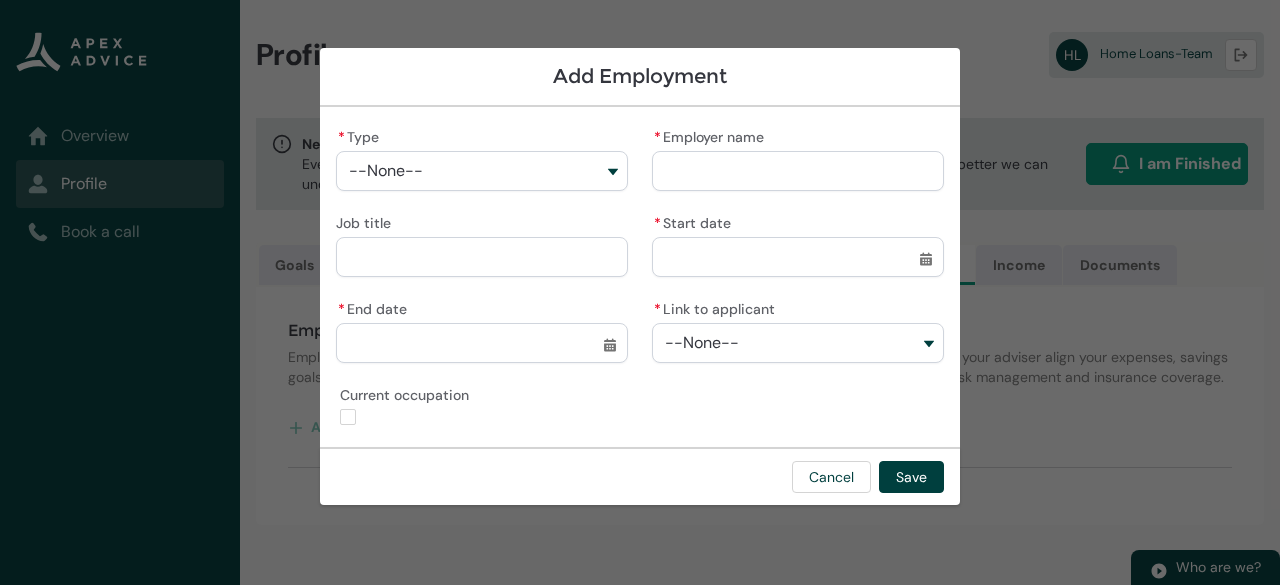 click on "--None--" at bounding box center [482, 171] 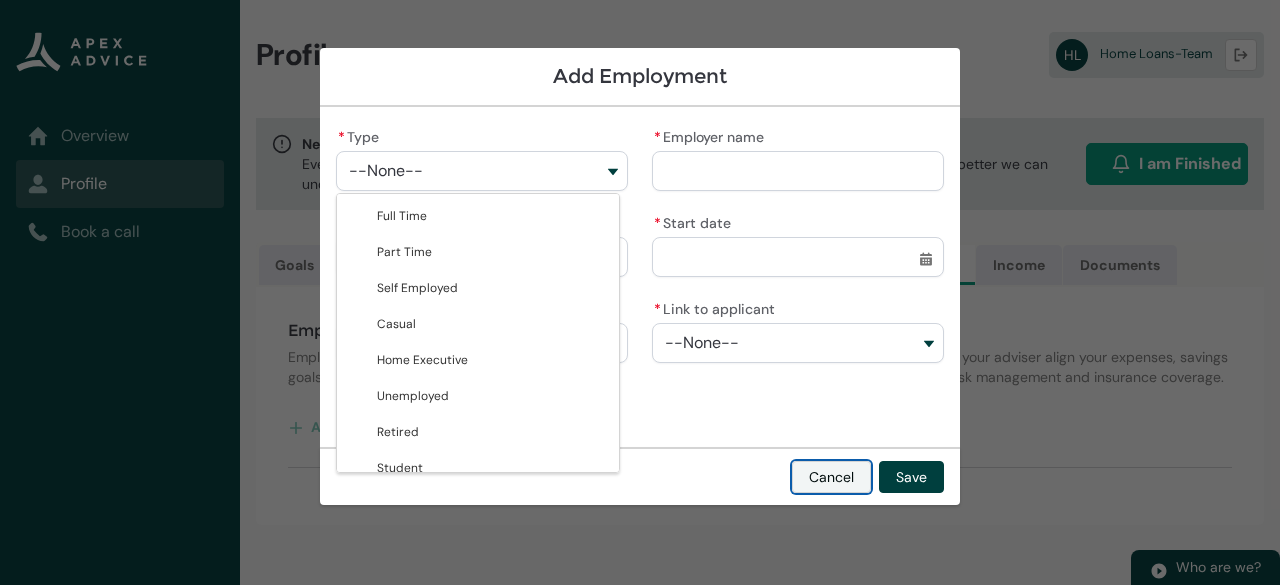 click on "Cancel" at bounding box center (831, 477) 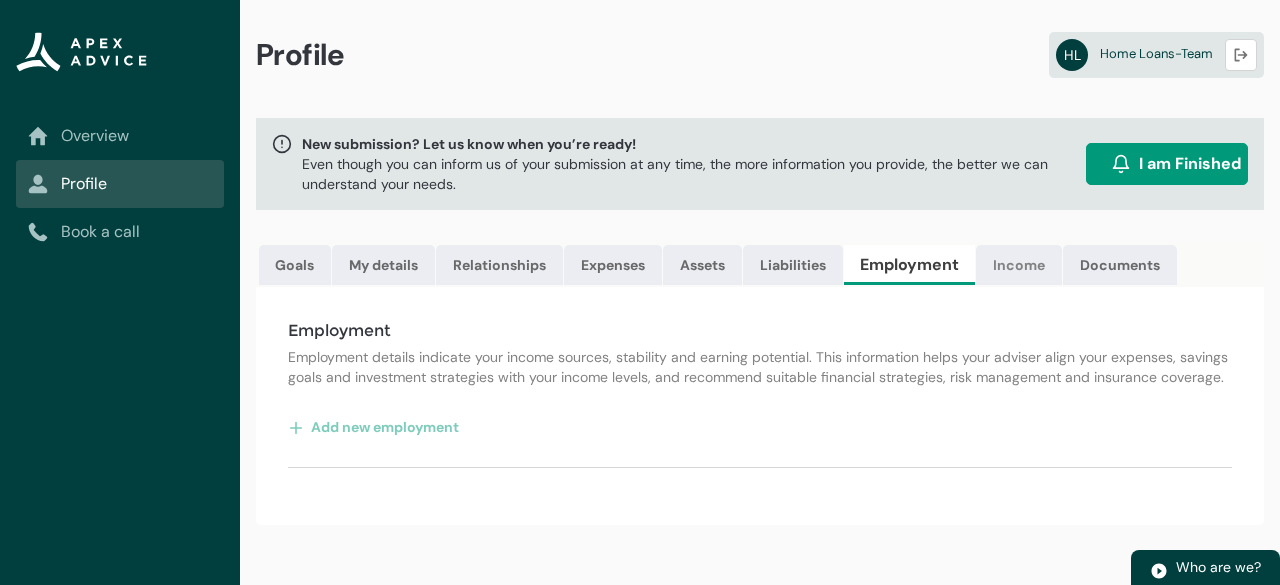 click on "Income" at bounding box center [1019, 265] 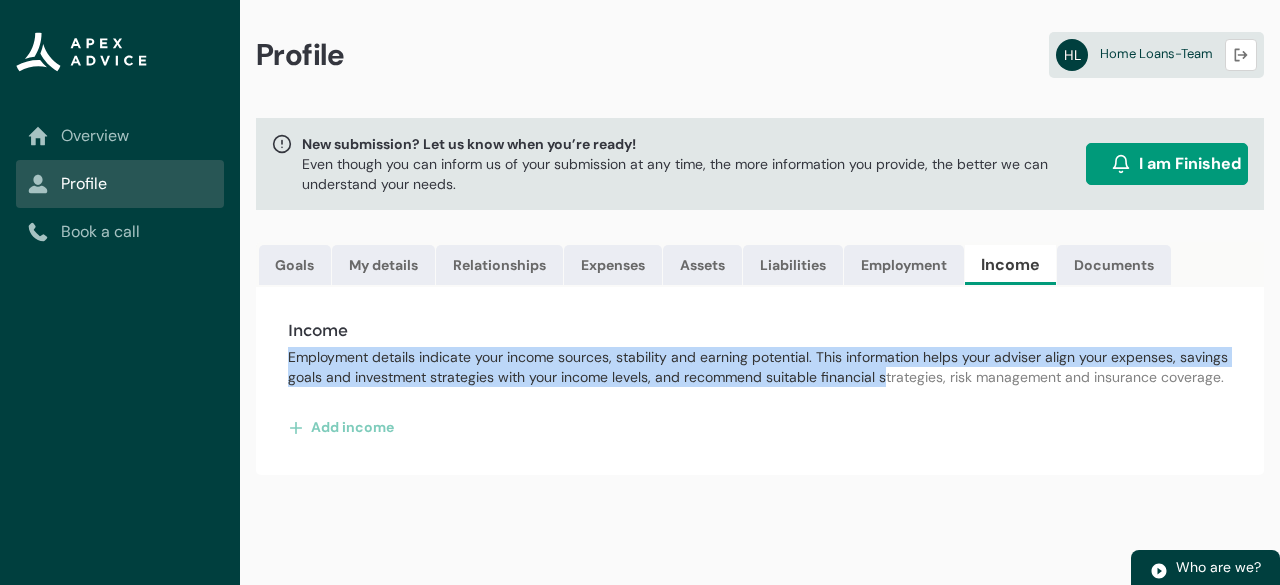 drag, startPoint x: 886, startPoint y: 383, endPoint x: 854, endPoint y: 355, distance: 42.520584 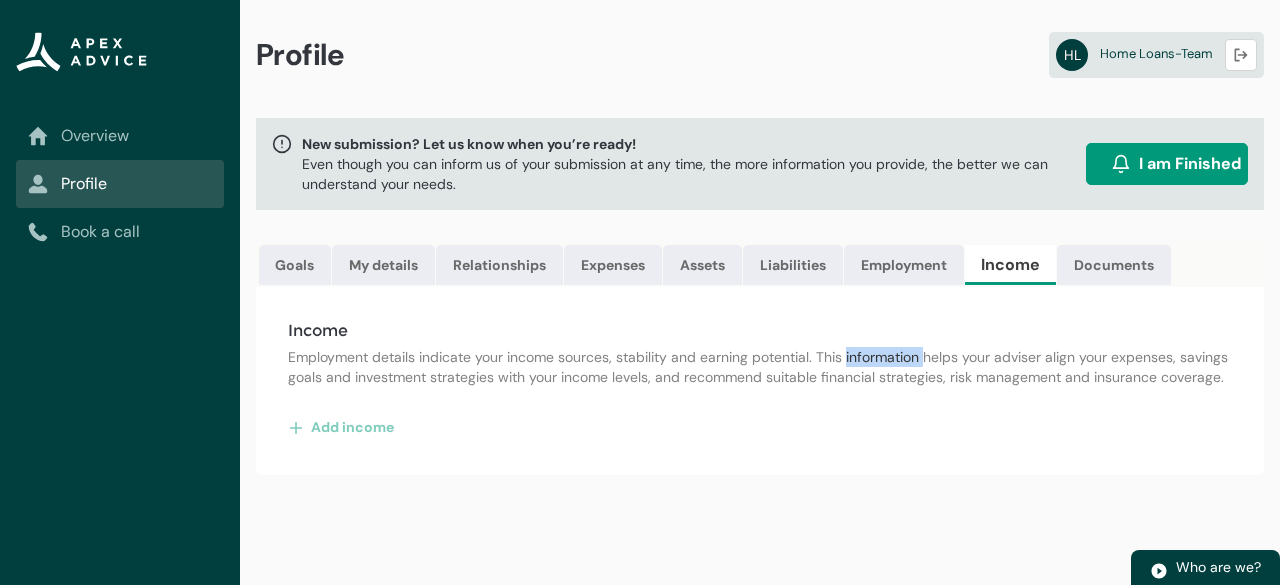 click on "Employment details indicate your income sources, stability and earning potential. This information helps your adviser align your expenses, savings goals and investment strategies with your income levels, and recommend suitable financial strategies, risk management and insurance coverage." at bounding box center [760, 367] 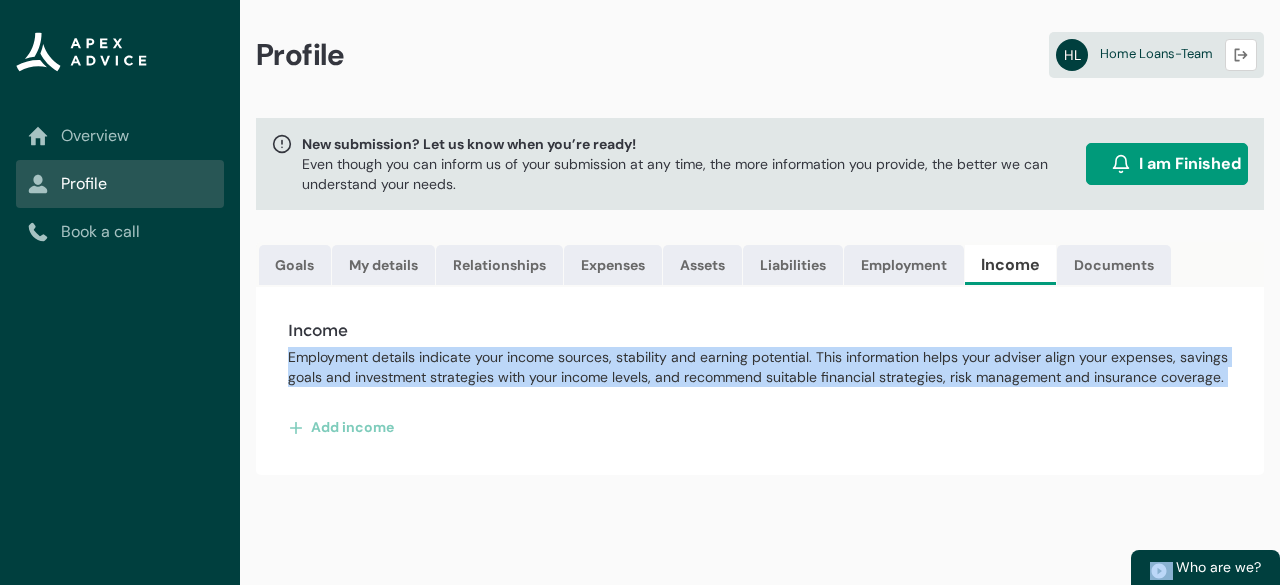 click on "Employment details indicate your income sources, stability and earning potential. This information helps your adviser align your expenses, savings goals and investment strategies with your income levels, and recommend suitable financial strategies, risk management and insurance coverage." at bounding box center (760, 367) 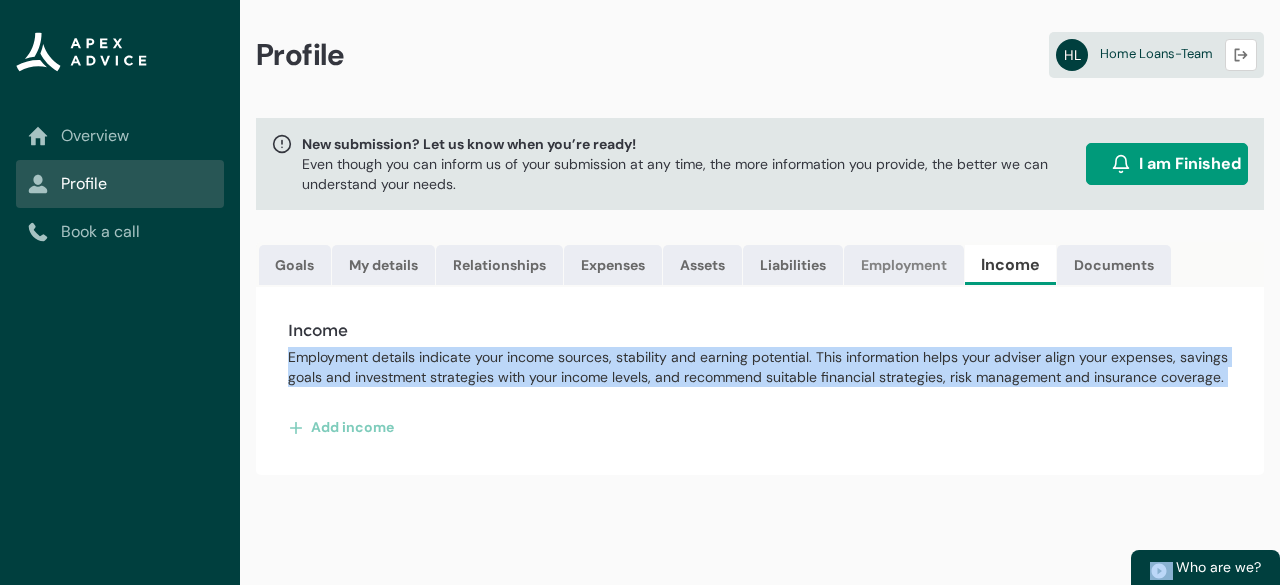 click on "Employment" at bounding box center (904, 265) 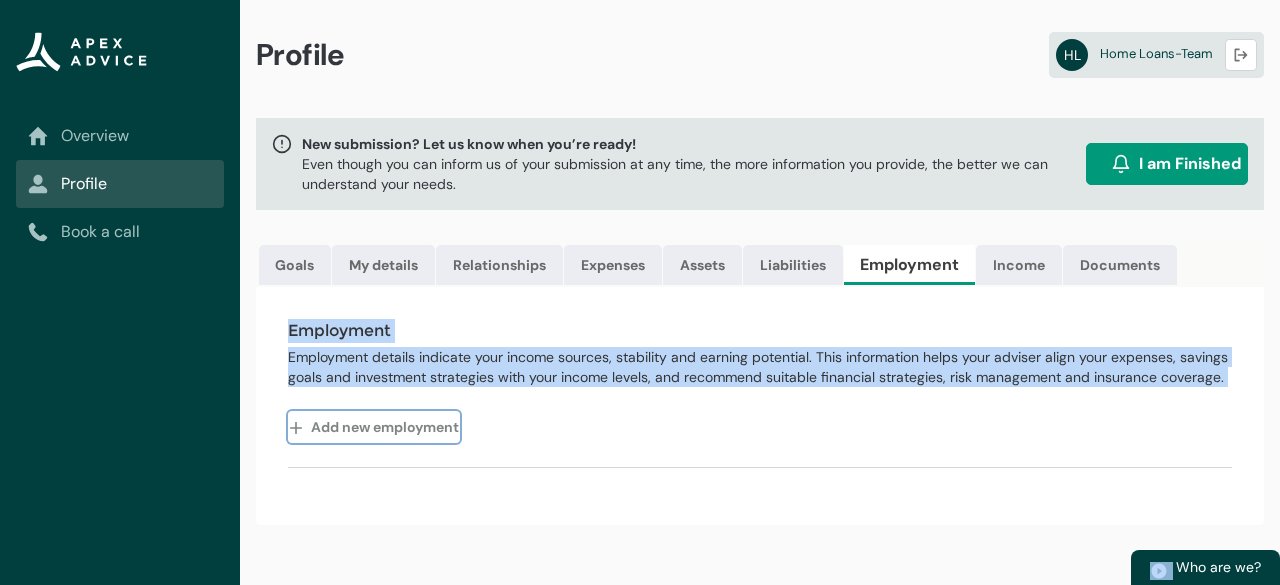 click on "Add new employment" at bounding box center [374, 427] 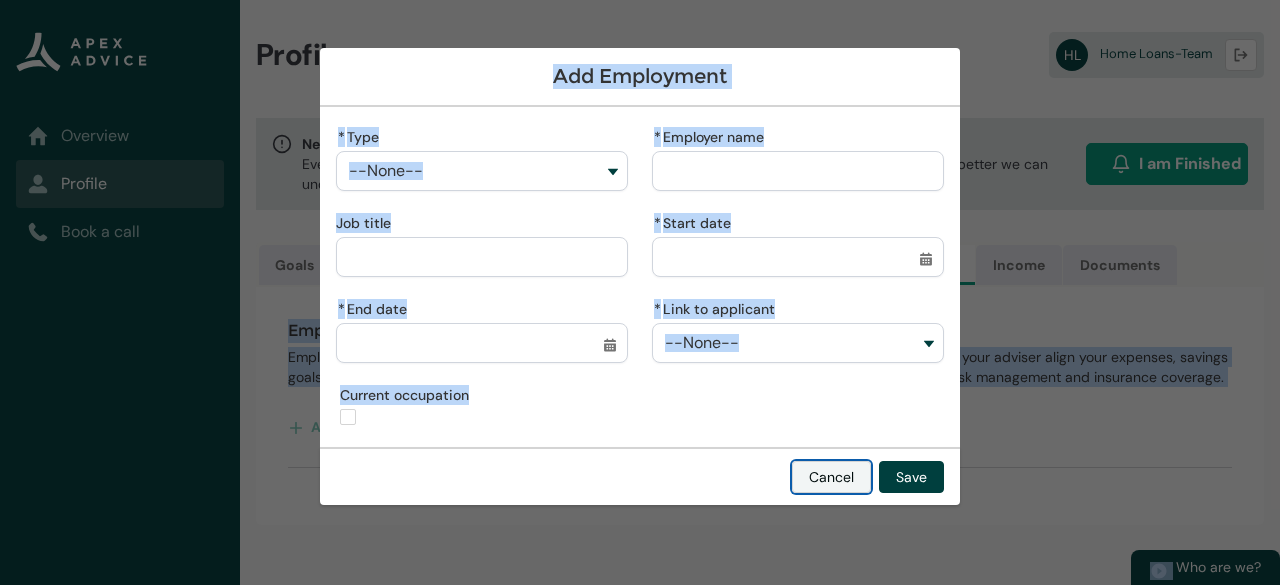 click on "Cancel" at bounding box center (831, 477) 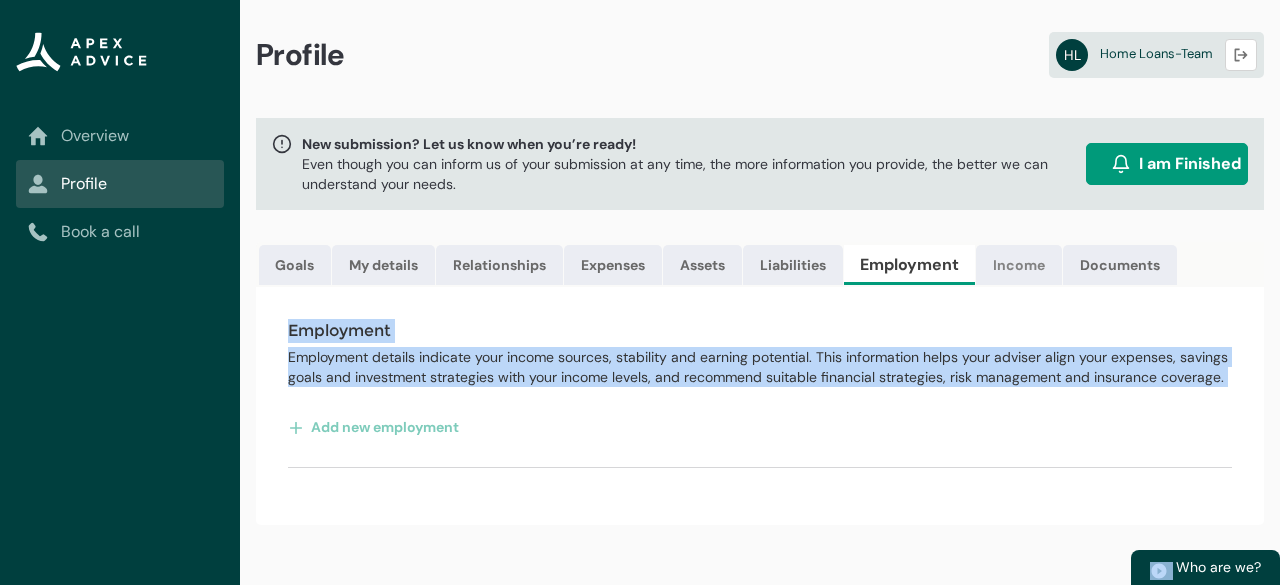 click on "Income" at bounding box center (1019, 265) 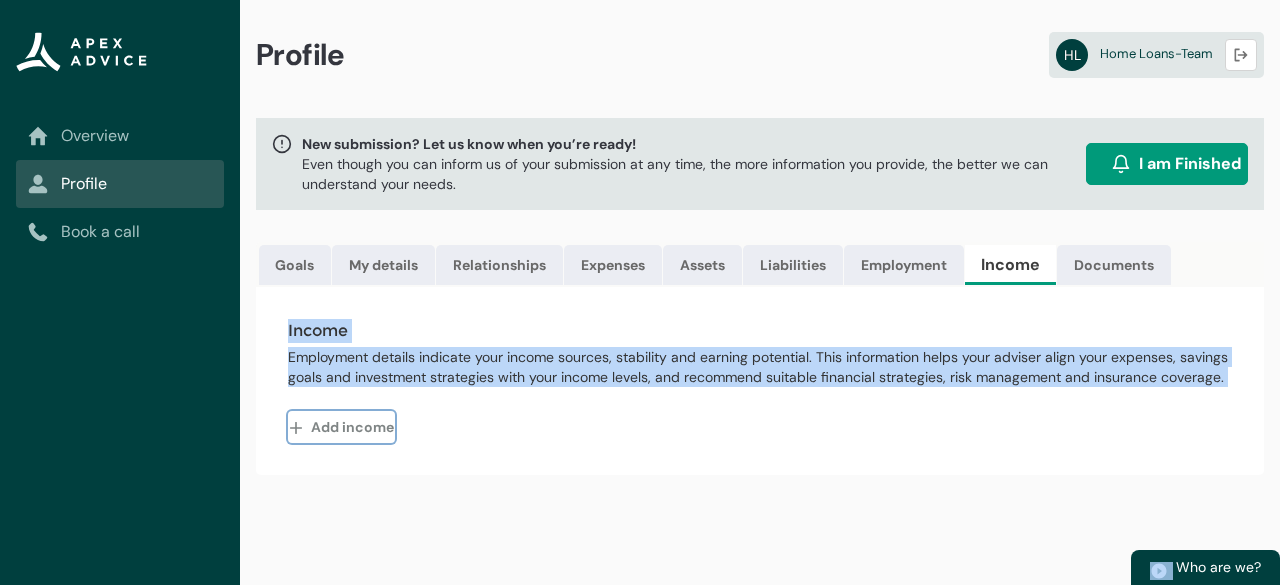 click on "Add income" at bounding box center [341, 427] 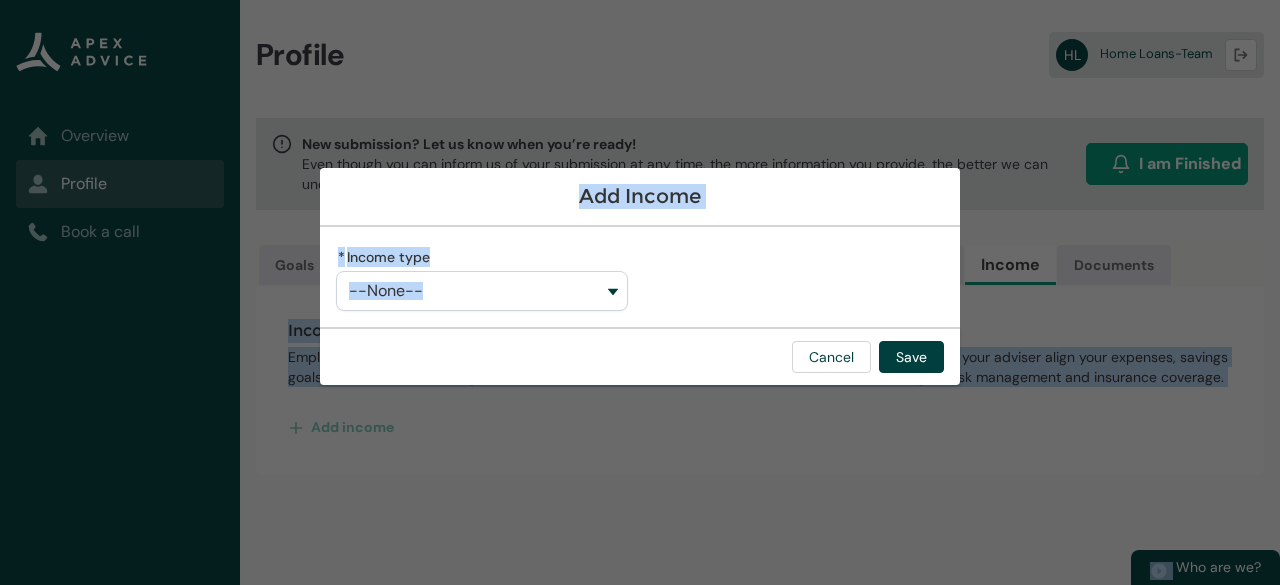 click on "* Income type --None--" at bounding box center [640, 277] 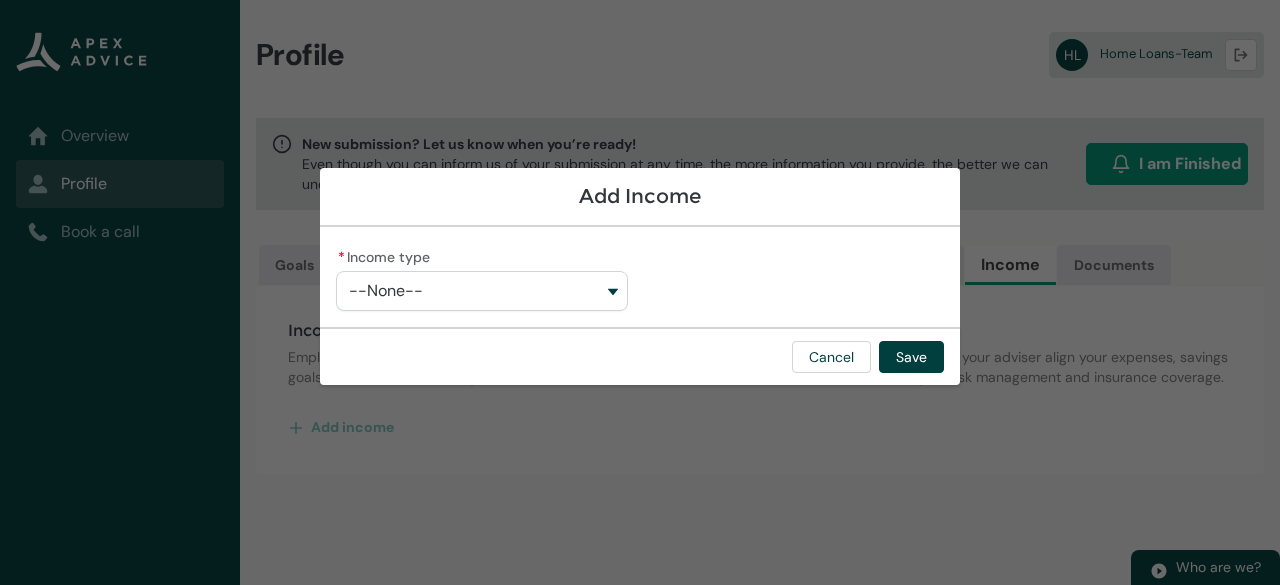 click on "--None--" at bounding box center (482, 291) 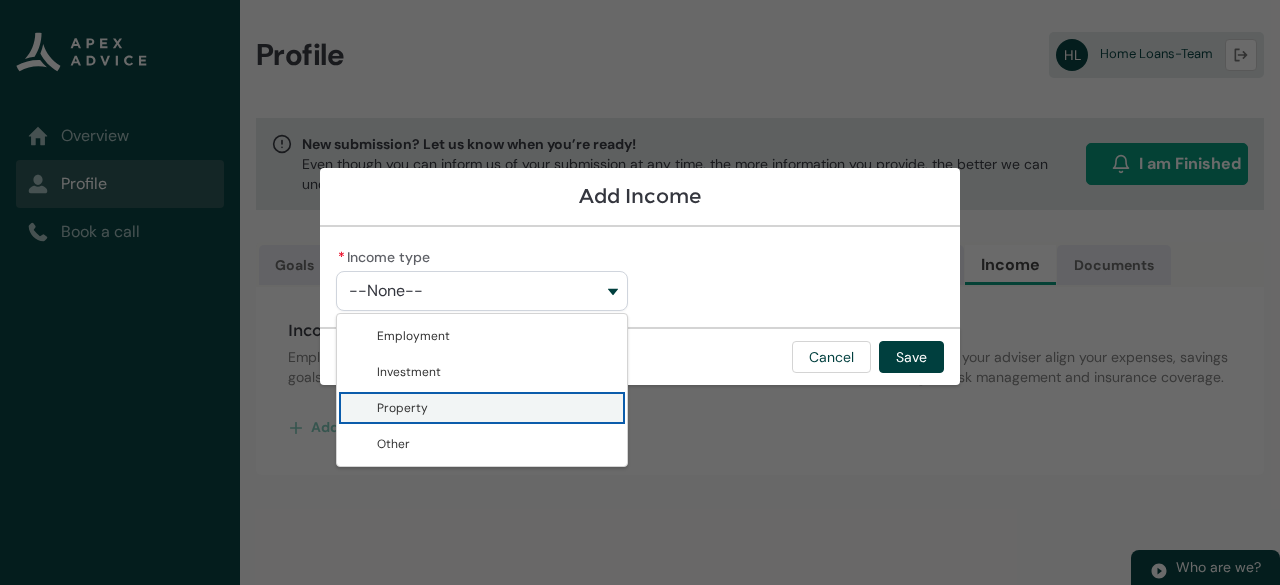 click on "Property" at bounding box center (496, 408) 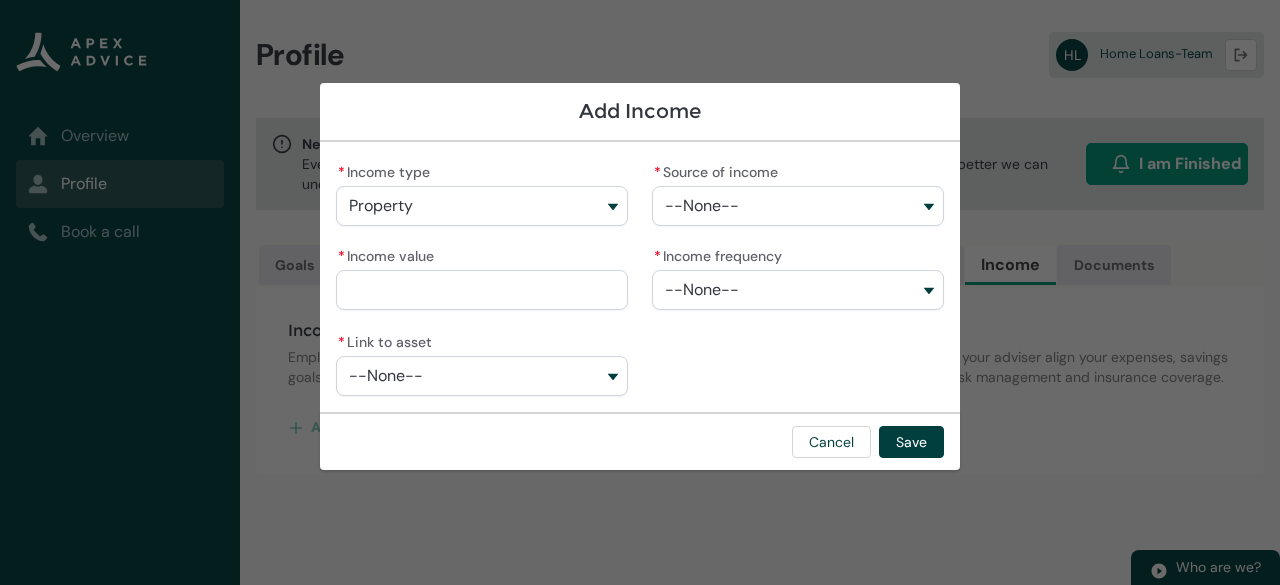 click on "--None--" at bounding box center [798, 206] 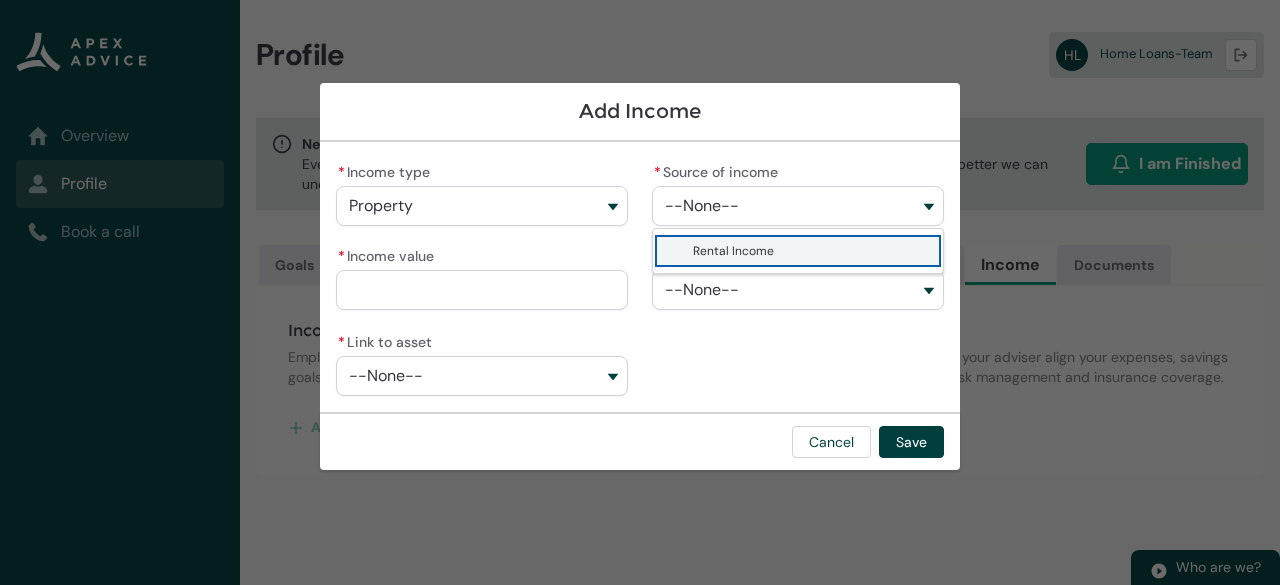 click on "Rental Income" at bounding box center [812, 251] 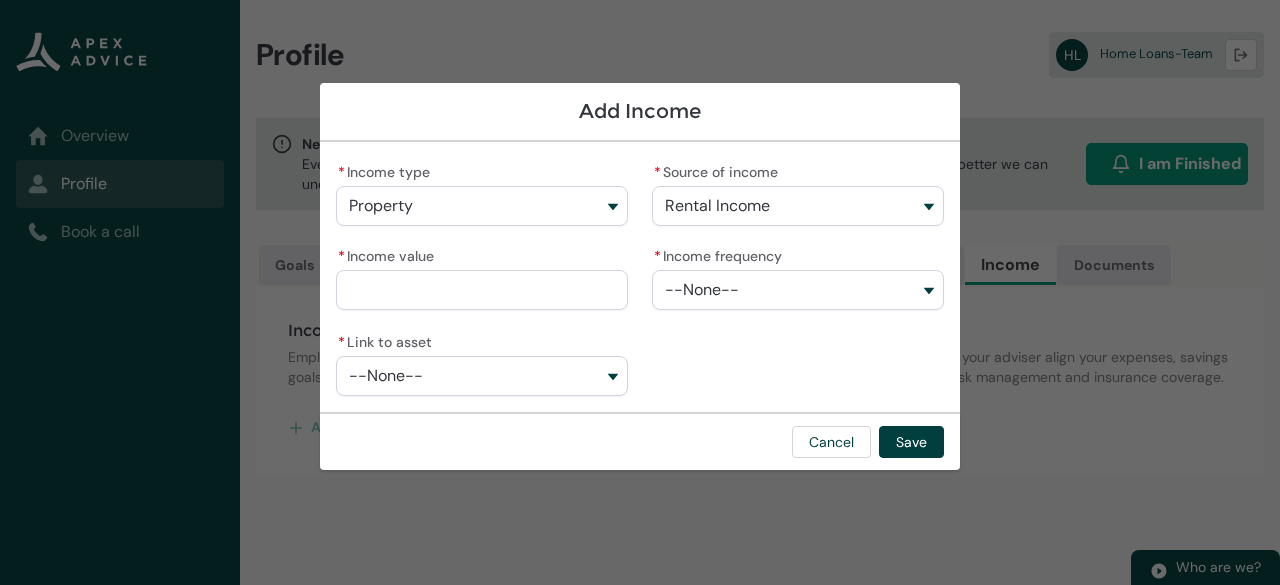 click on "Property" at bounding box center (482, 206) 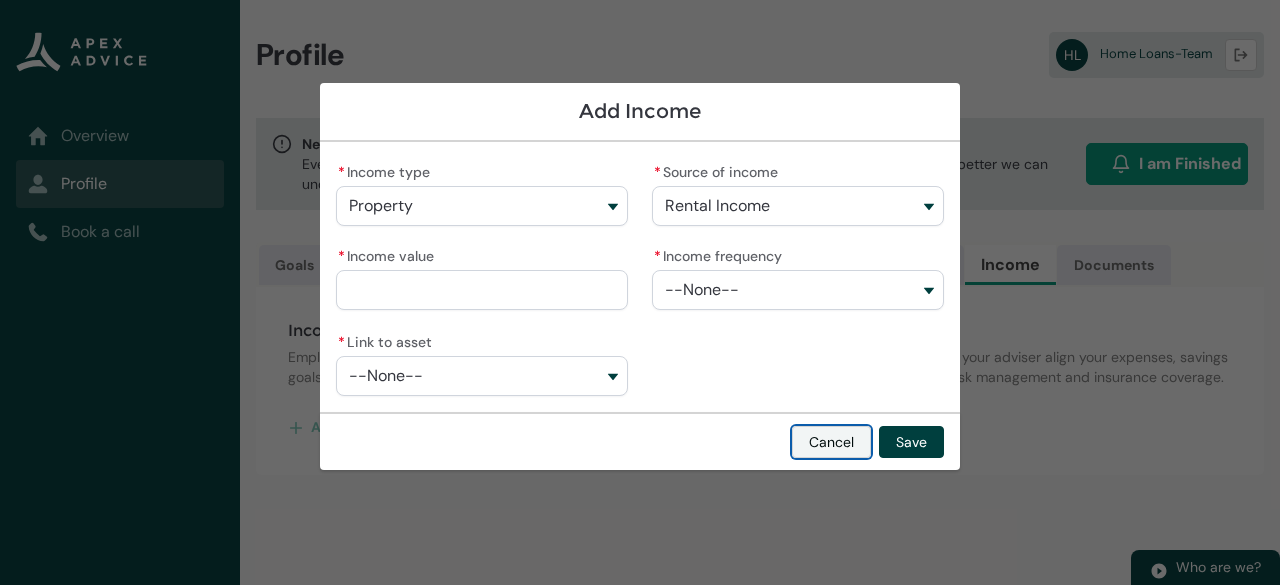 click on "Cancel" at bounding box center [831, 442] 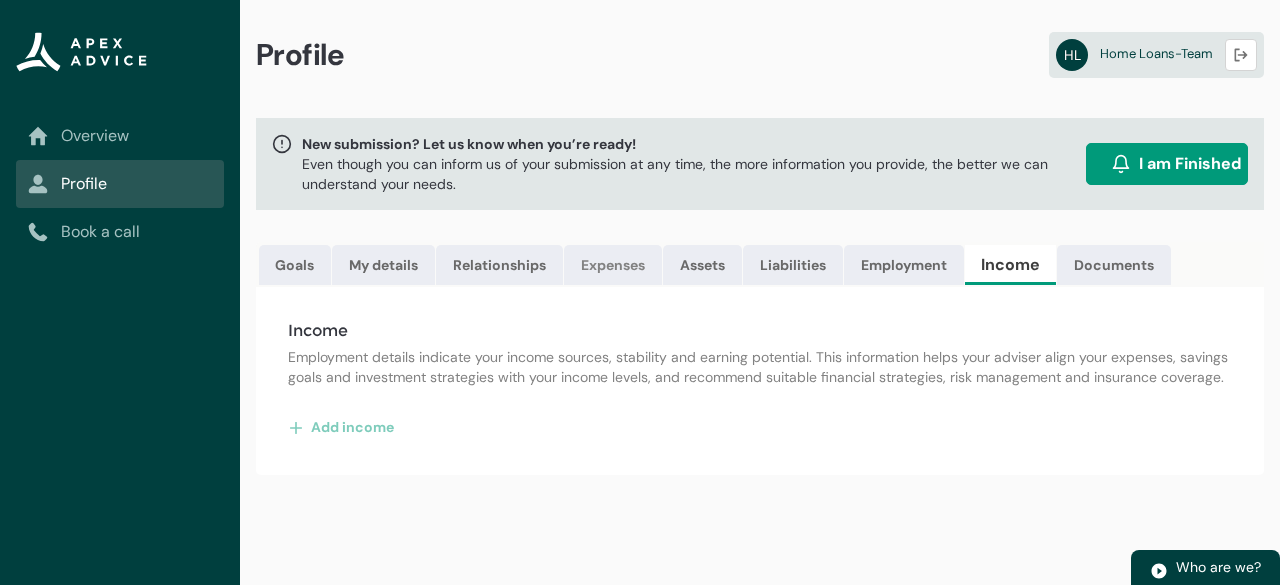 click on "Expenses" at bounding box center (613, 265) 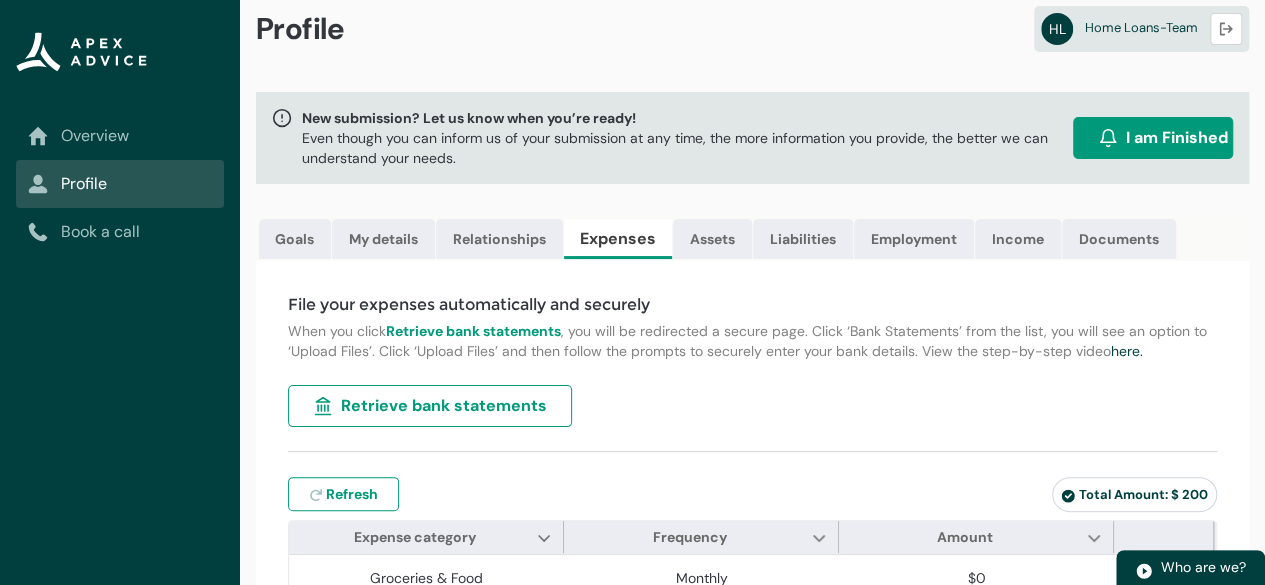 scroll, scrollTop: 40, scrollLeft: 0, axis: vertical 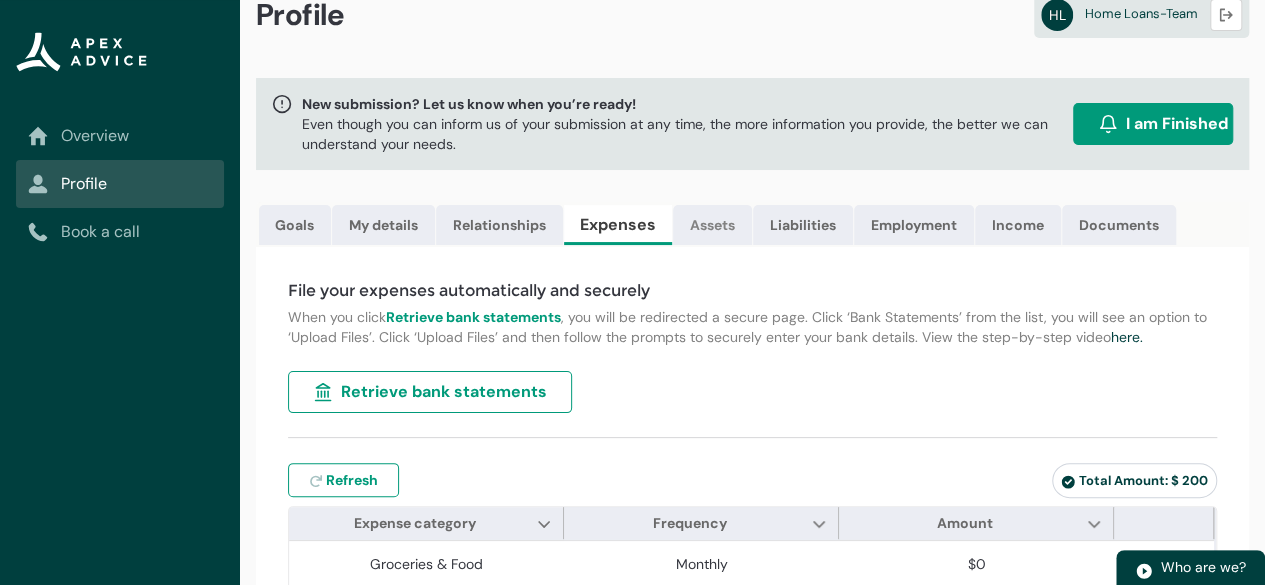 click on "Assets" at bounding box center [712, 225] 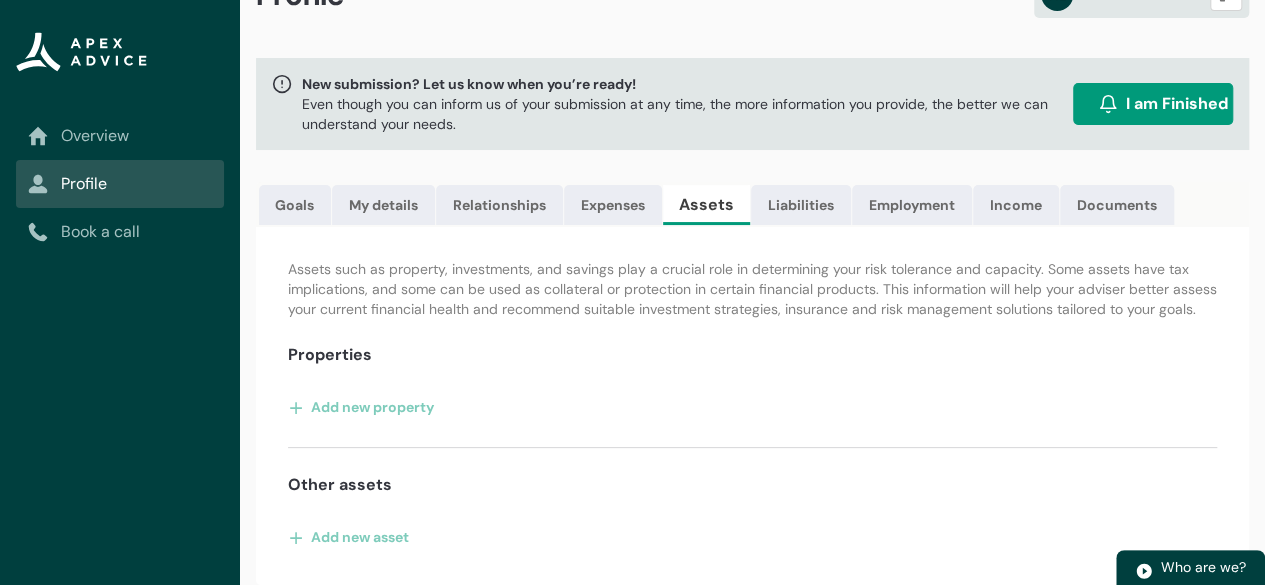 scroll, scrollTop: 72, scrollLeft: 0, axis: vertical 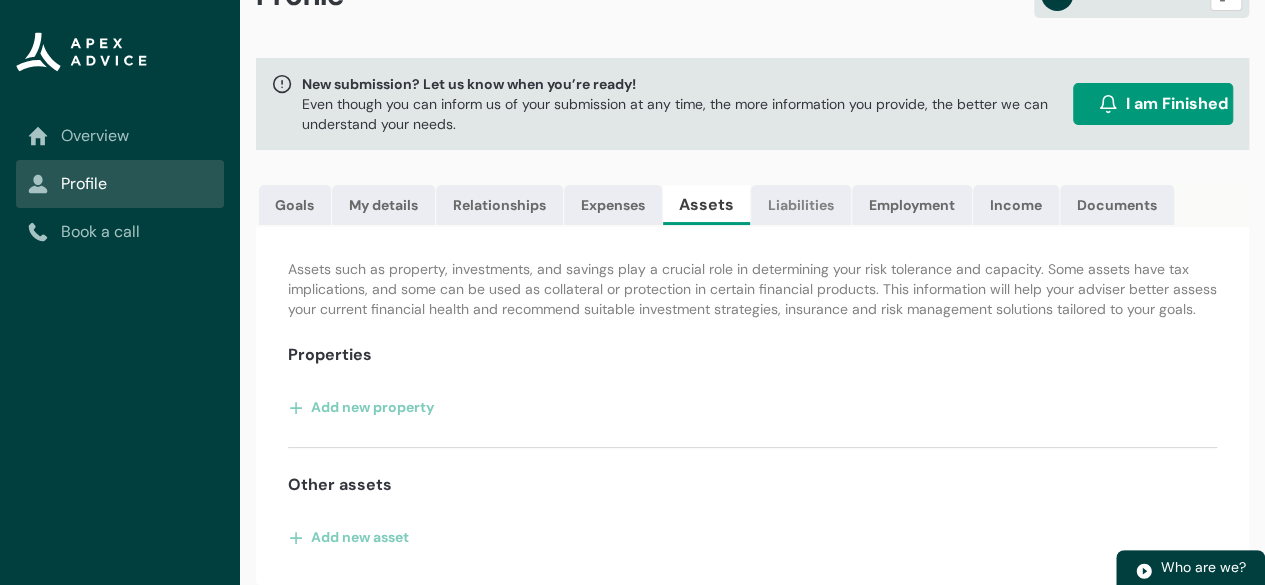 click on "Liabilities" at bounding box center (801, 205) 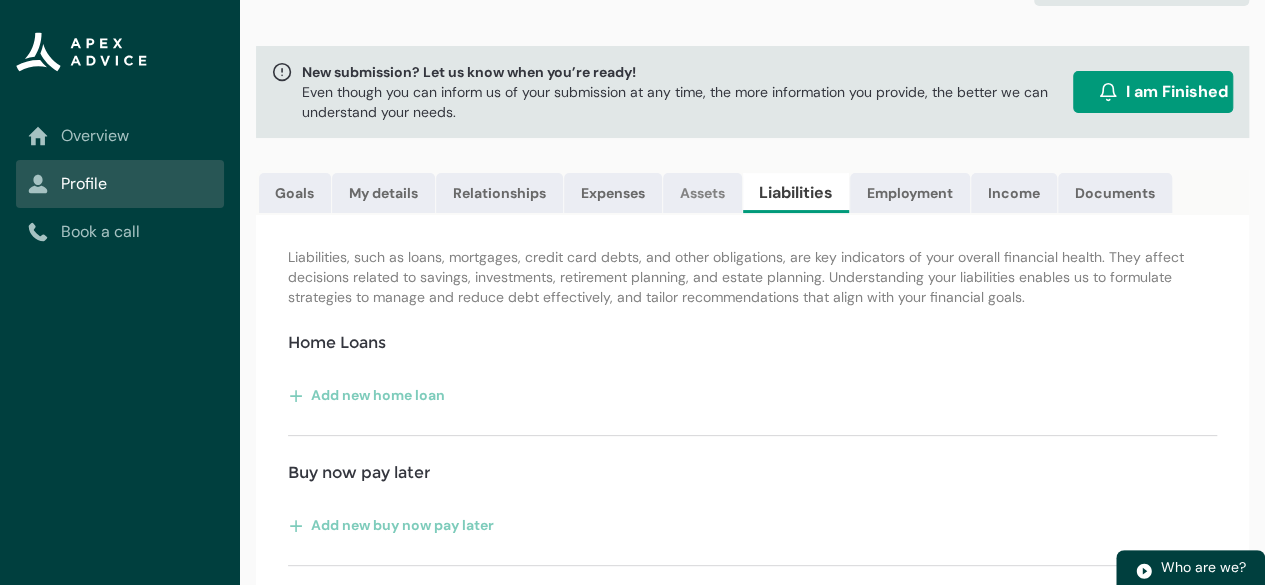 click on "Assets" at bounding box center (702, 193) 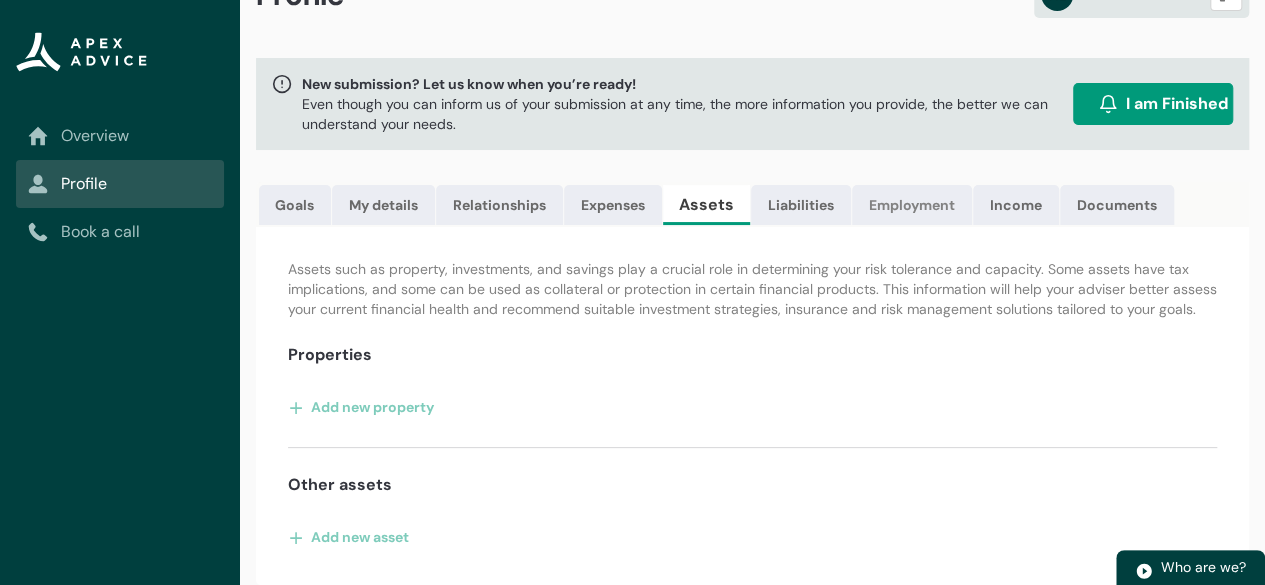 click on "Employment" at bounding box center [912, 205] 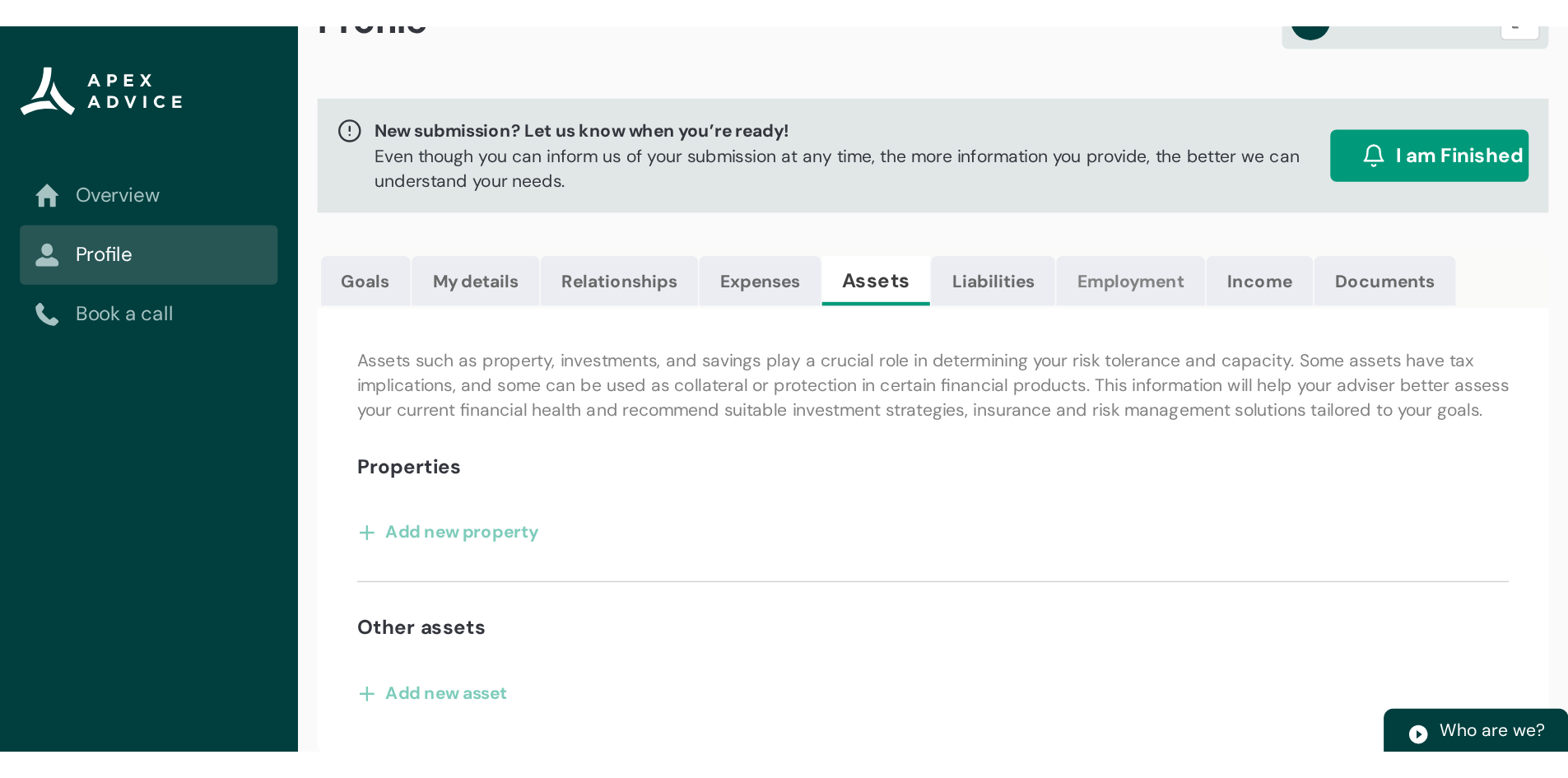 scroll, scrollTop: 0, scrollLeft: 0, axis: both 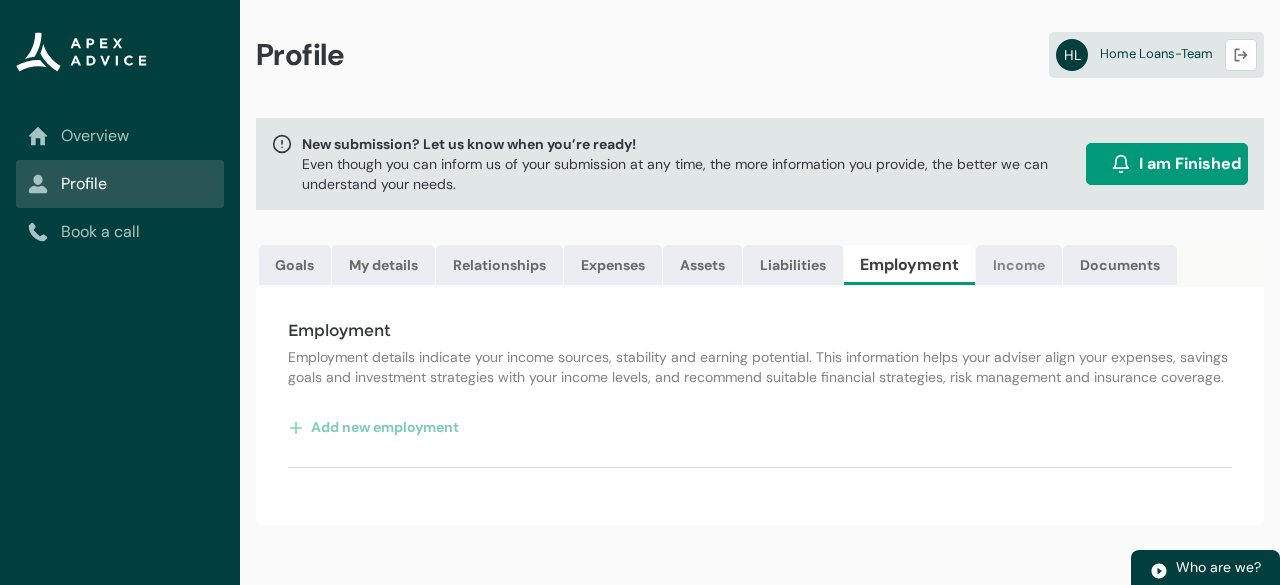 click on "Income" at bounding box center (1019, 265) 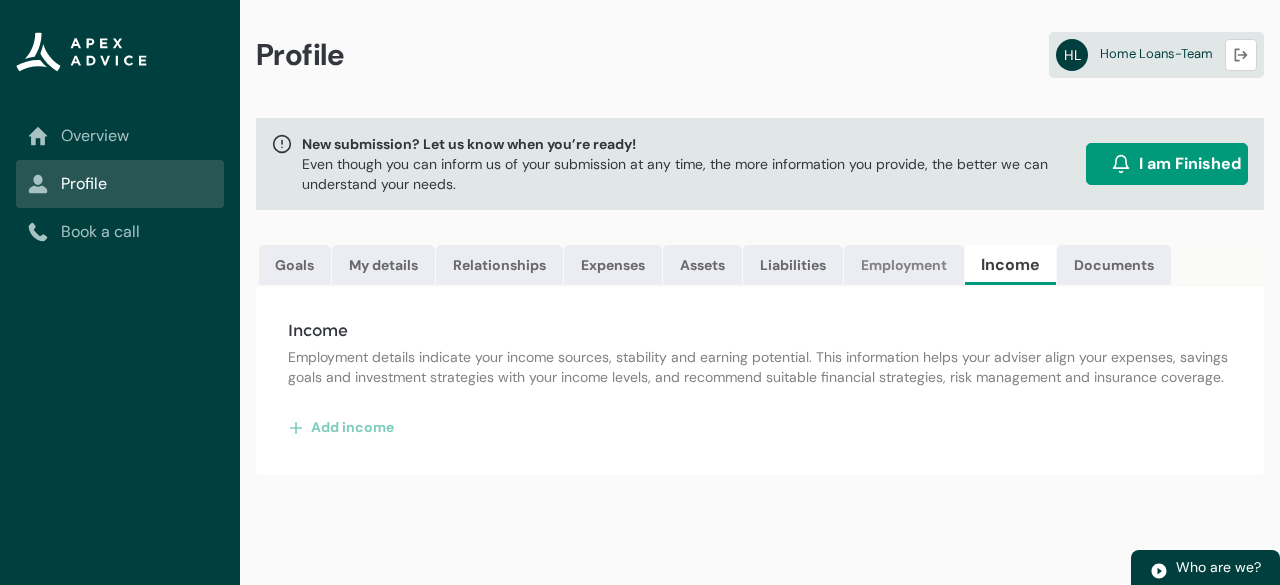 click on "Employment" at bounding box center (904, 265) 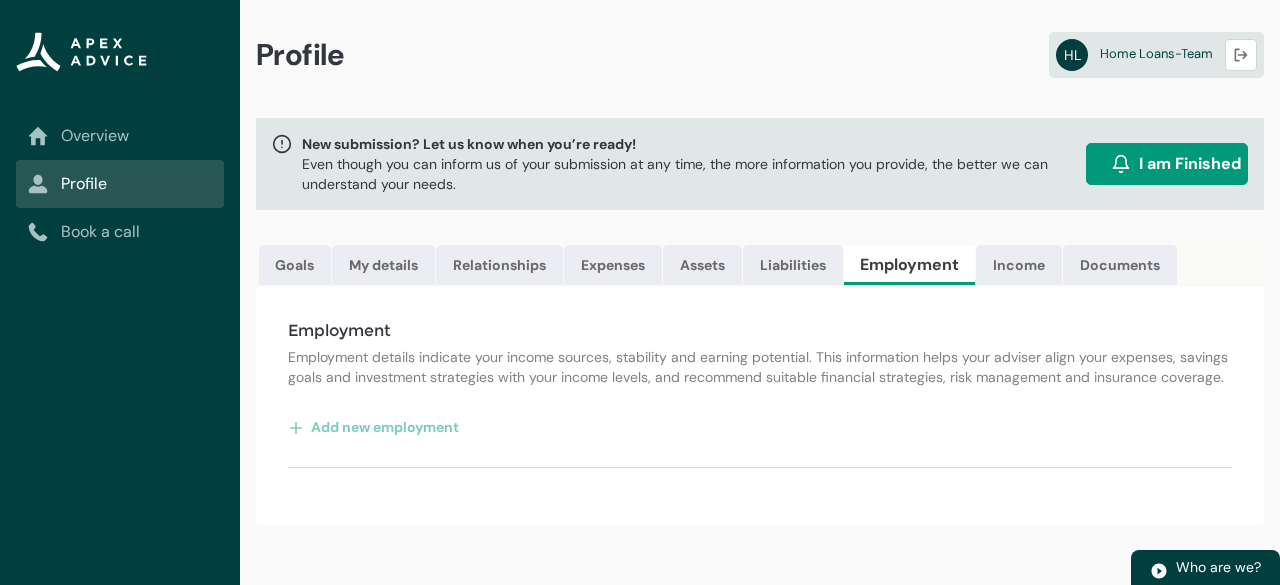 click on "Employment Employment details indicate your income sources, stability and earning potential. This information helps your adviser align your expenses, savings goals and investment strategies with your income levels, and recommend suitable financial strategies, risk management and insurance coverage. Add new employment" at bounding box center (760, 406) 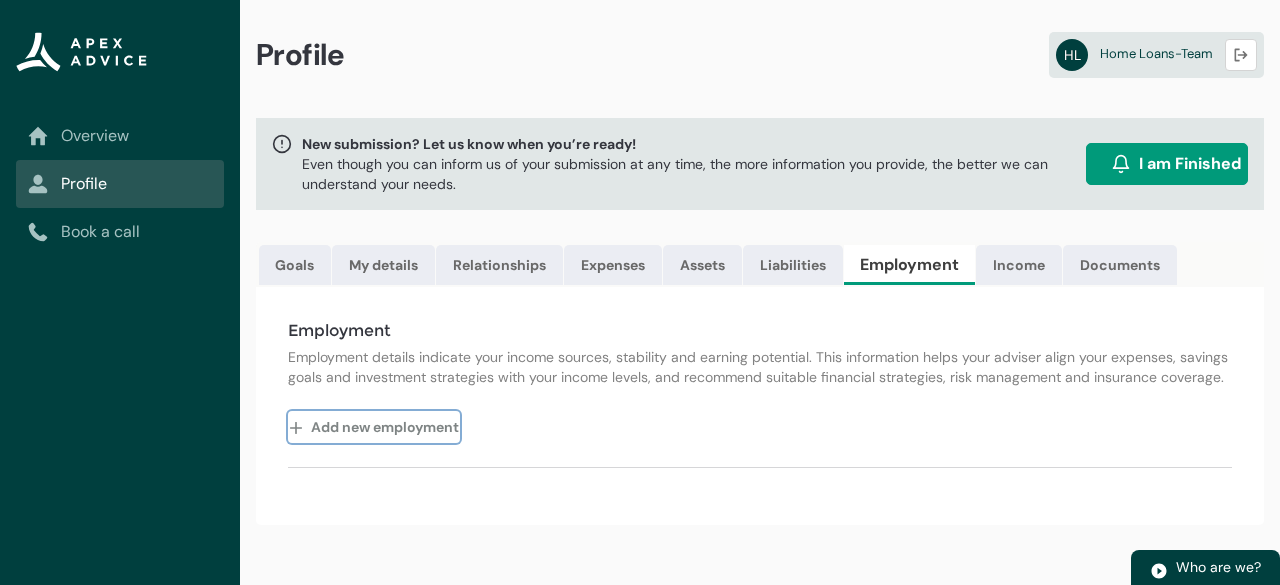 click on "Add new employment" at bounding box center (374, 427) 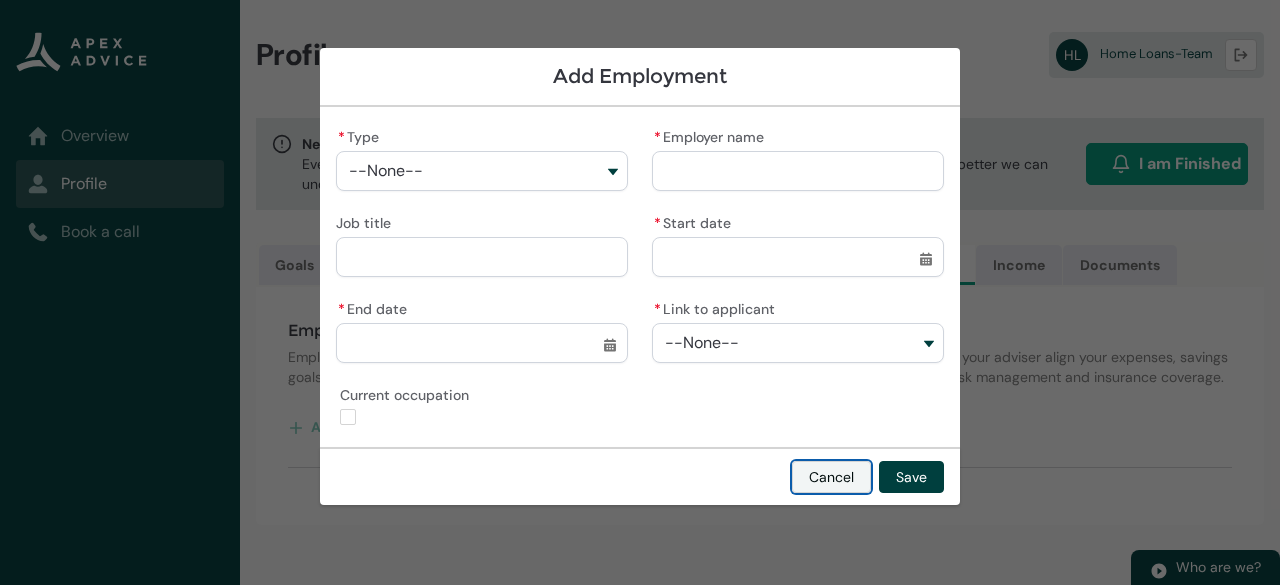 click on "Cancel" at bounding box center (831, 477) 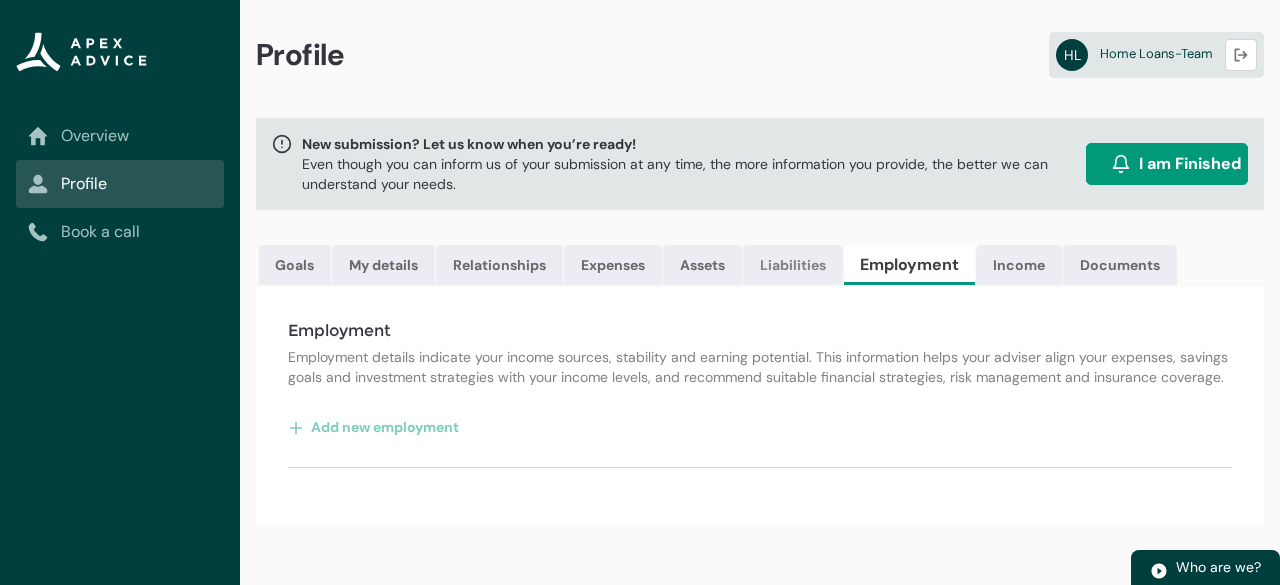 click on "Liabilities" at bounding box center [793, 265] 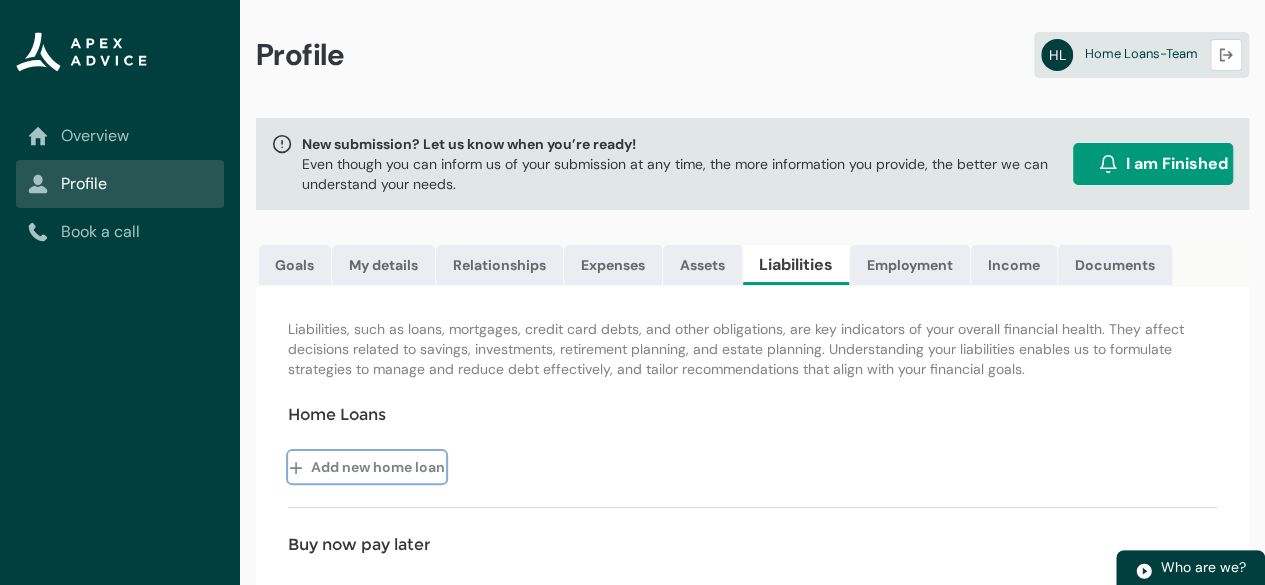 click on "Add new home loan" at bounding box center [367, 467] 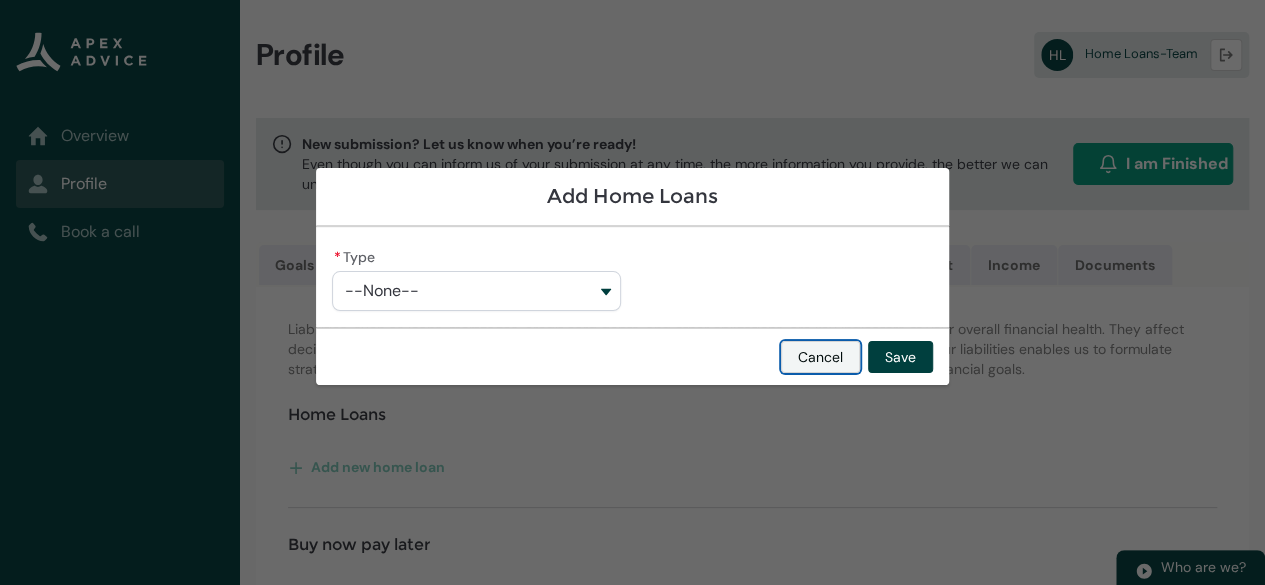 click on "Cancel" at bounding box center [820, 357] 